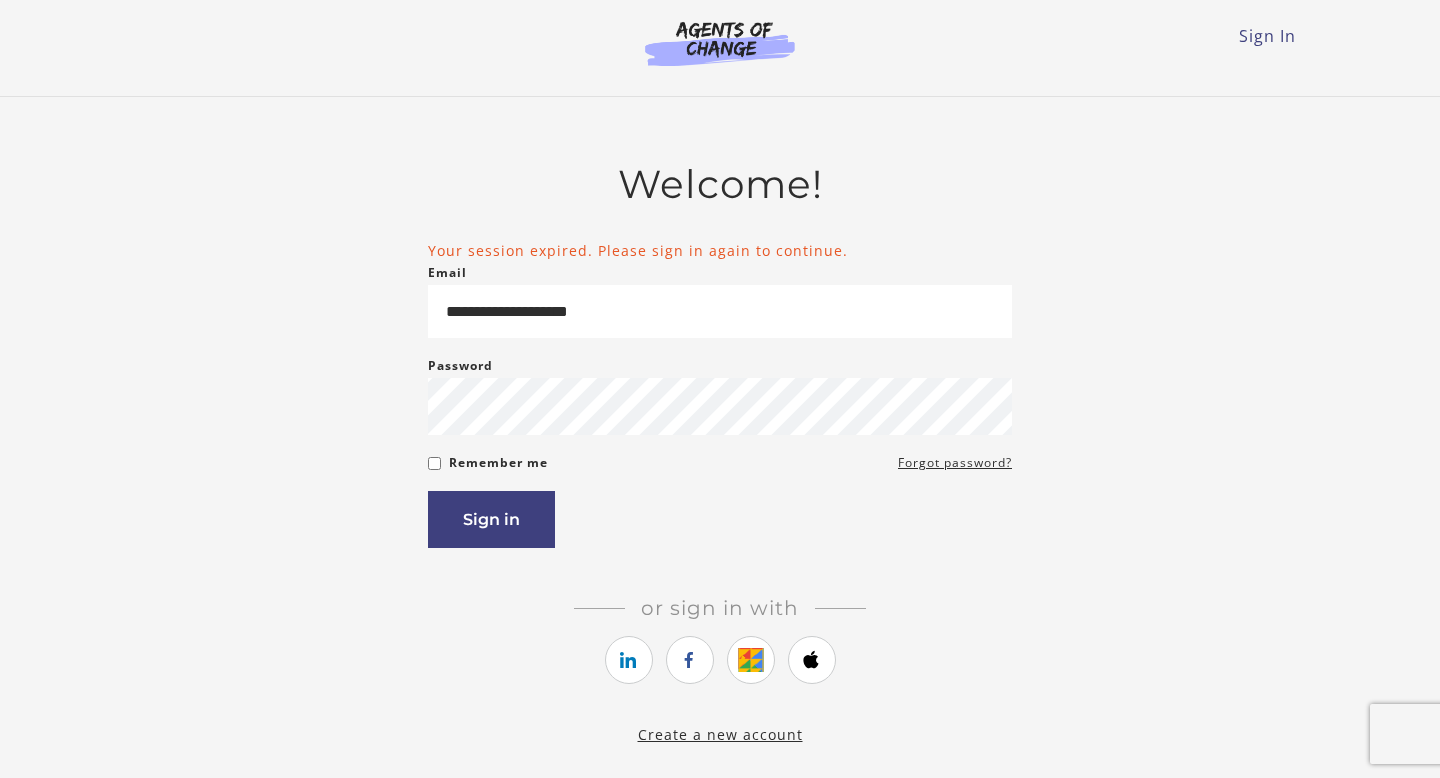 scroll, scrollTop: 0, scrollLeft: 0, axis: both 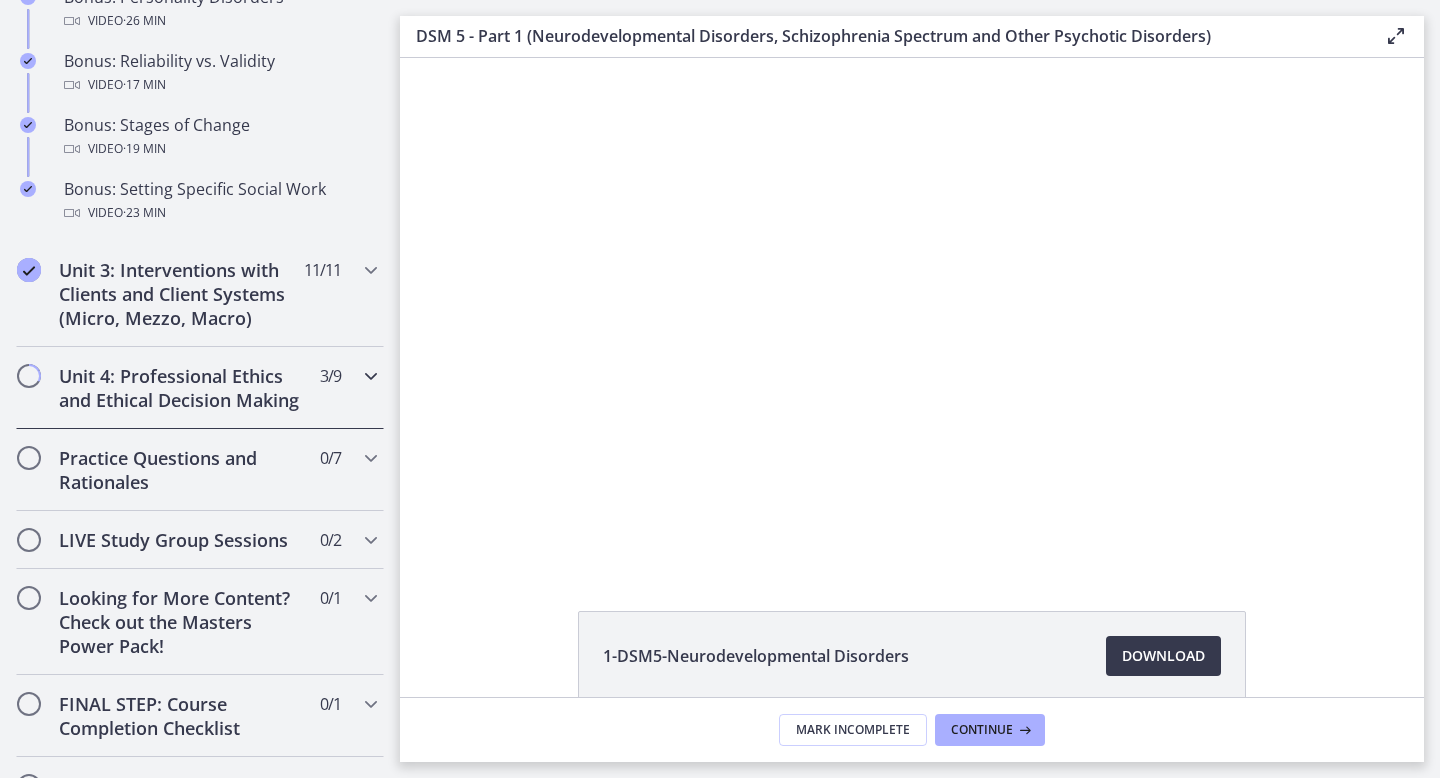 click on "Unit 4: Professional Ethics and Ethical Decision Making
3  /  9
Completed" at bounding box center [200, 388] 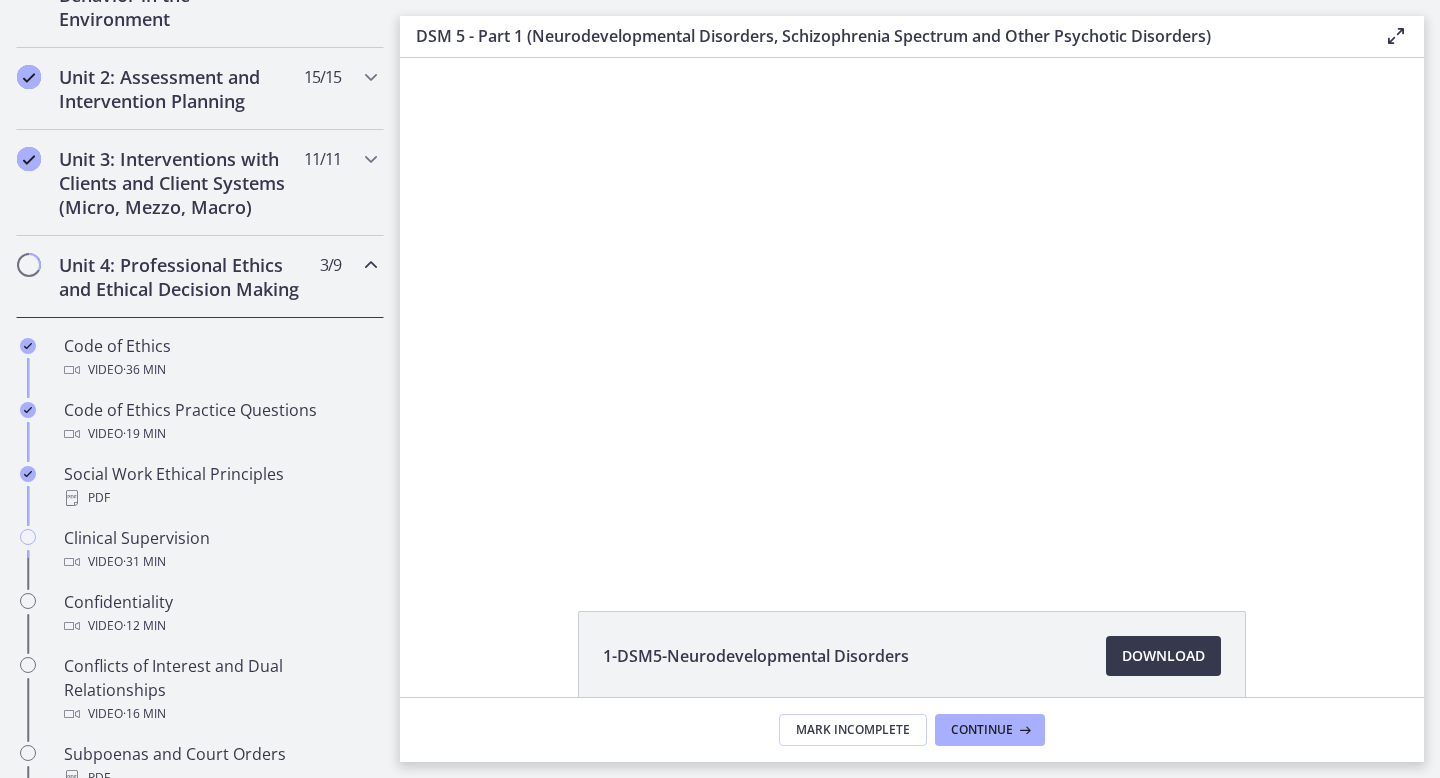 scroll, scrollTop: 656, scrollLeft: 0, axis: vertical 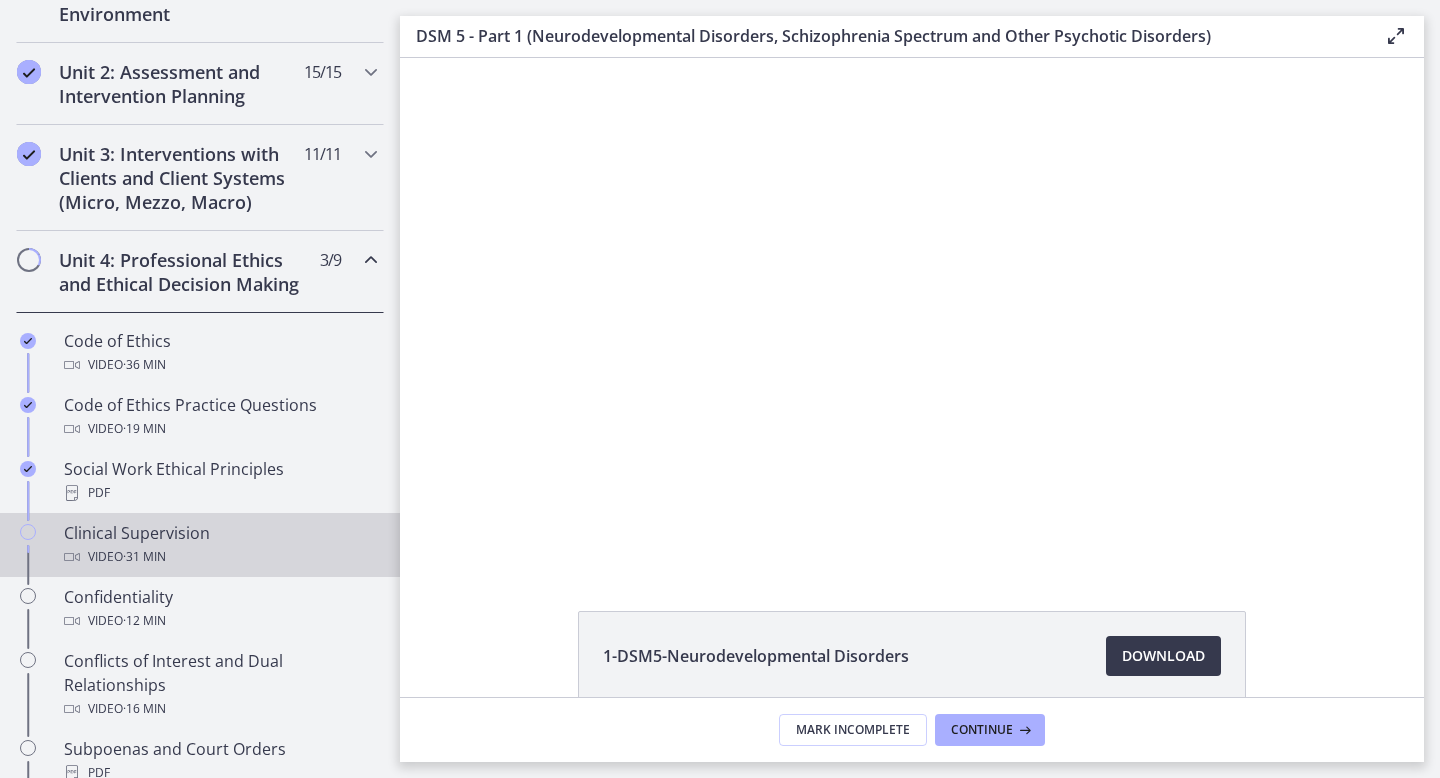click on "Clinical Supervision
Video
·  31 min" at bounding box center (220, 545) 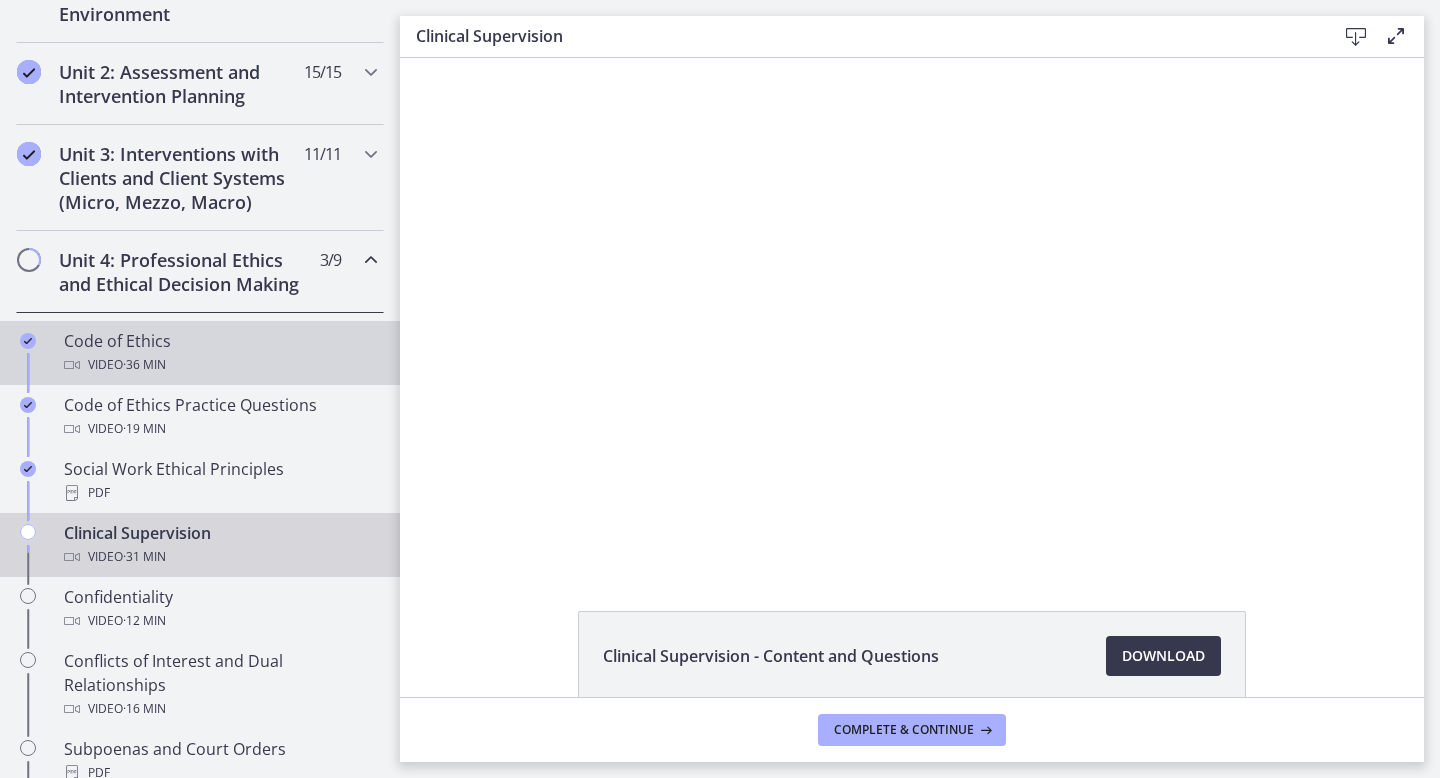 scroll, scrollTop: 0, scrollLeft: 0, axis: both 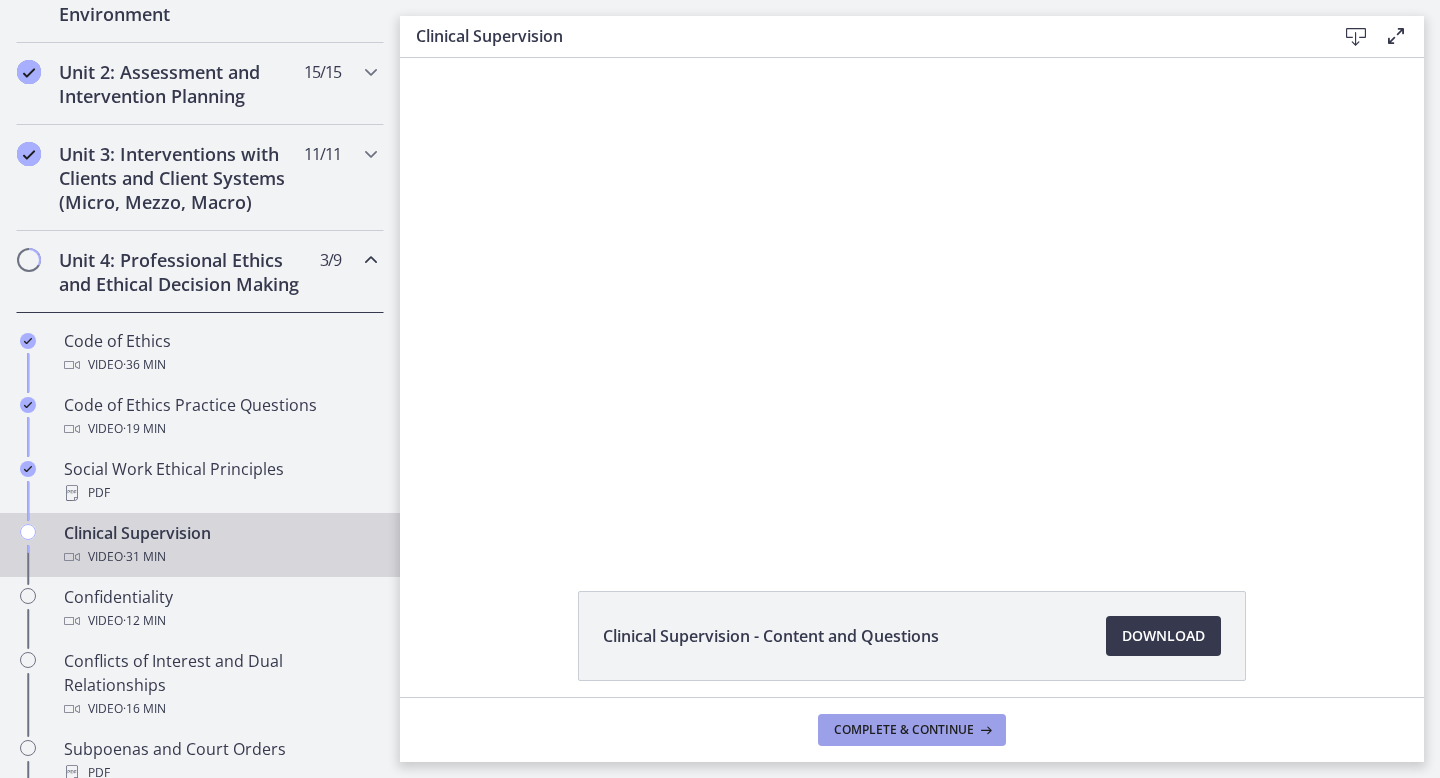 click on "Complete & continue" at bounding box center (904, 730) 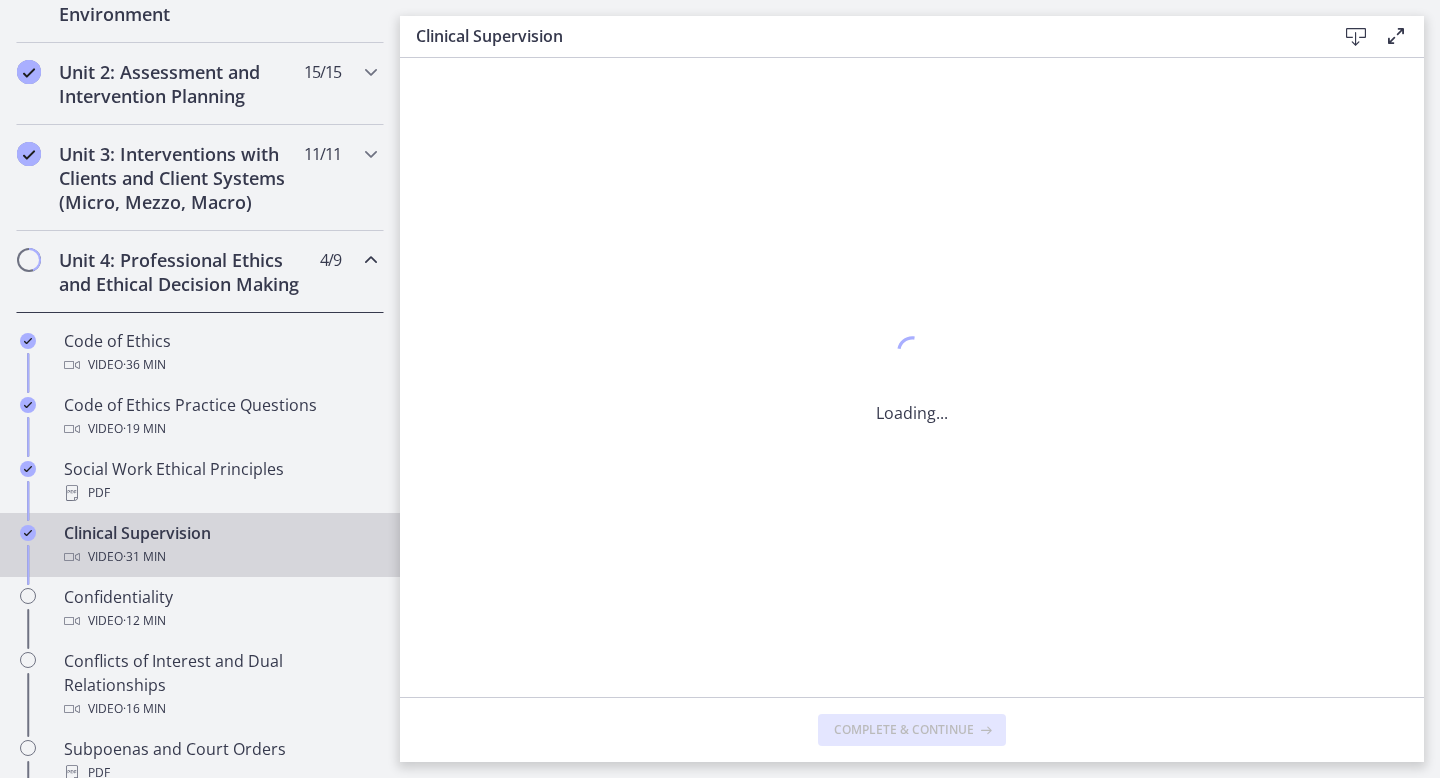 scroll, scrollTop: 0, scrollLeft: 0, axis: both 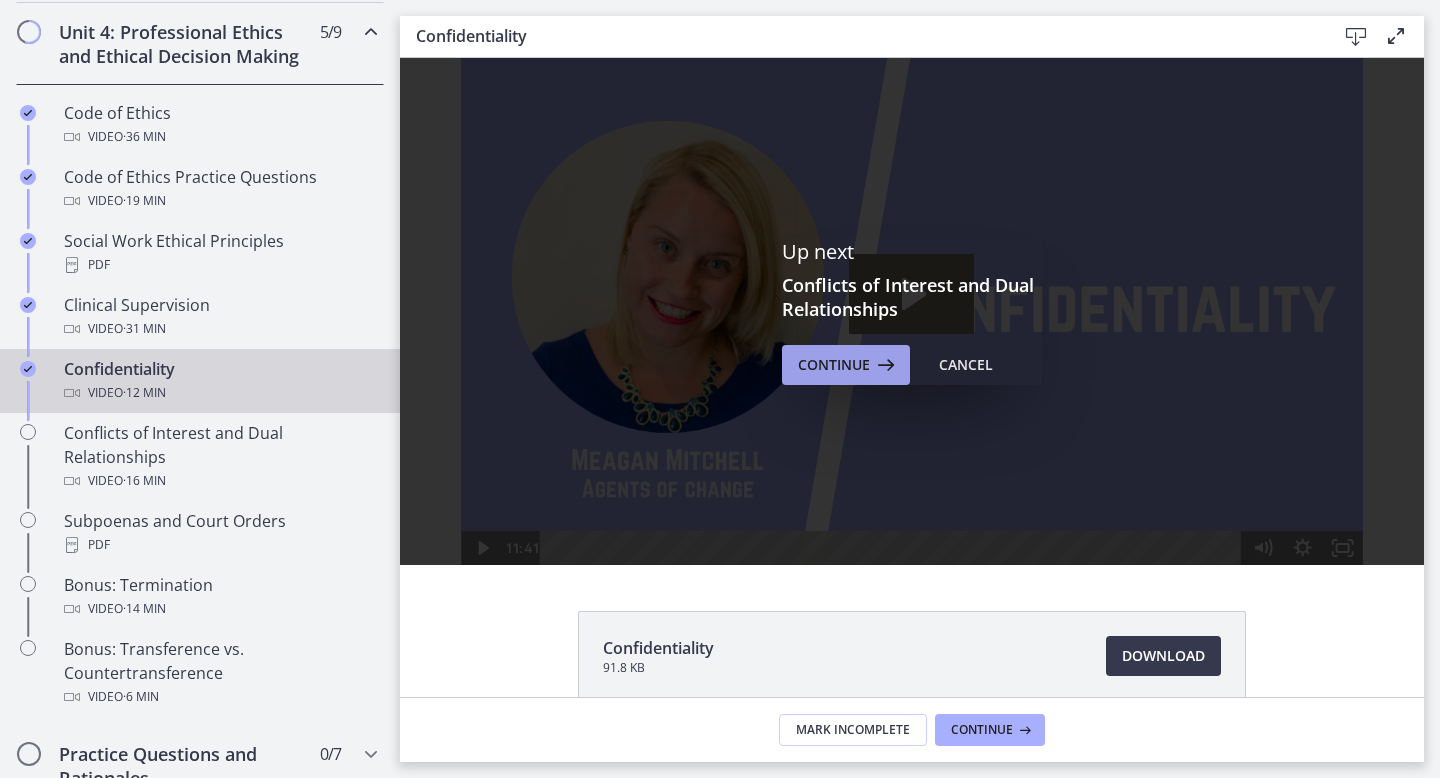 click at bounding box center (884, 365) 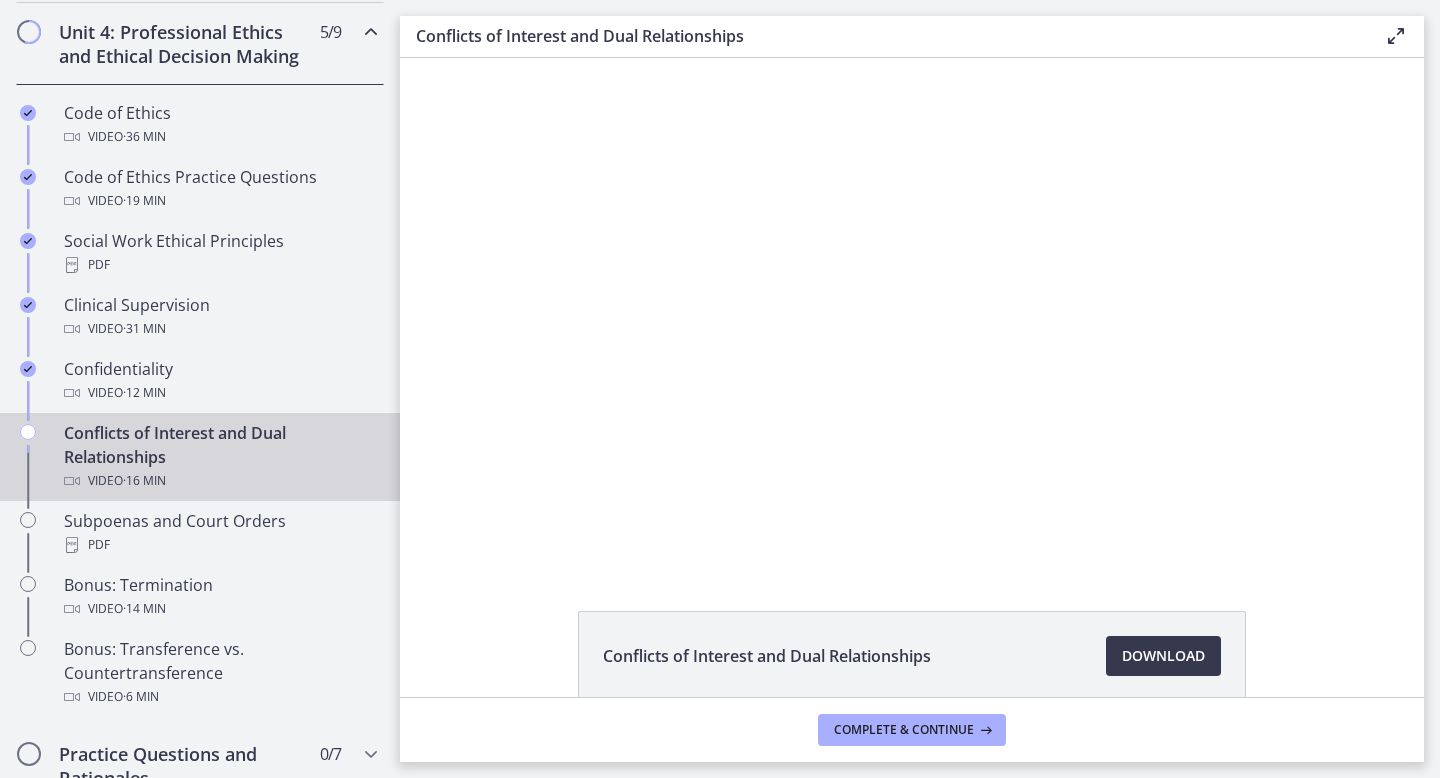 scroll, scrollTop: 0, scrollLeft: 0, axis: both 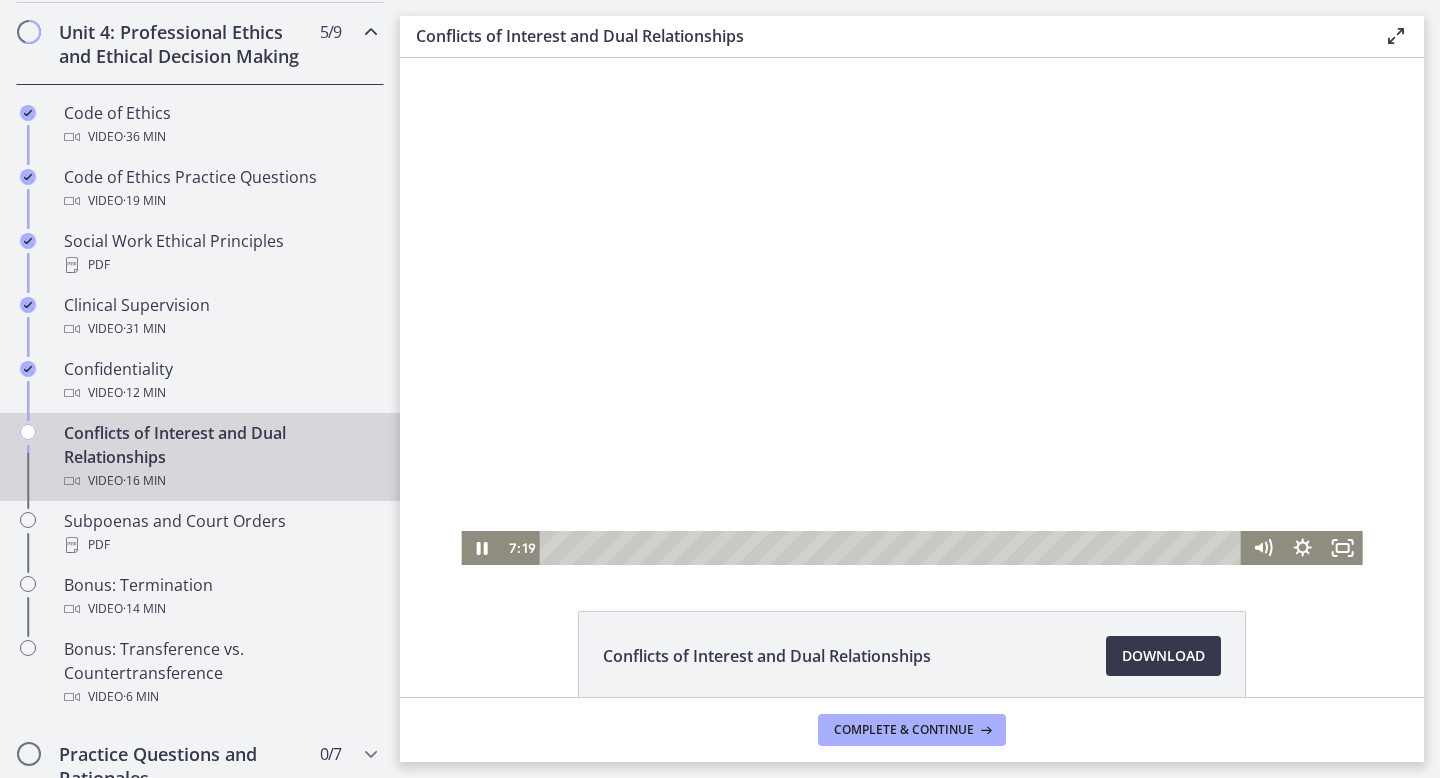click at bounding box center [894, 548] 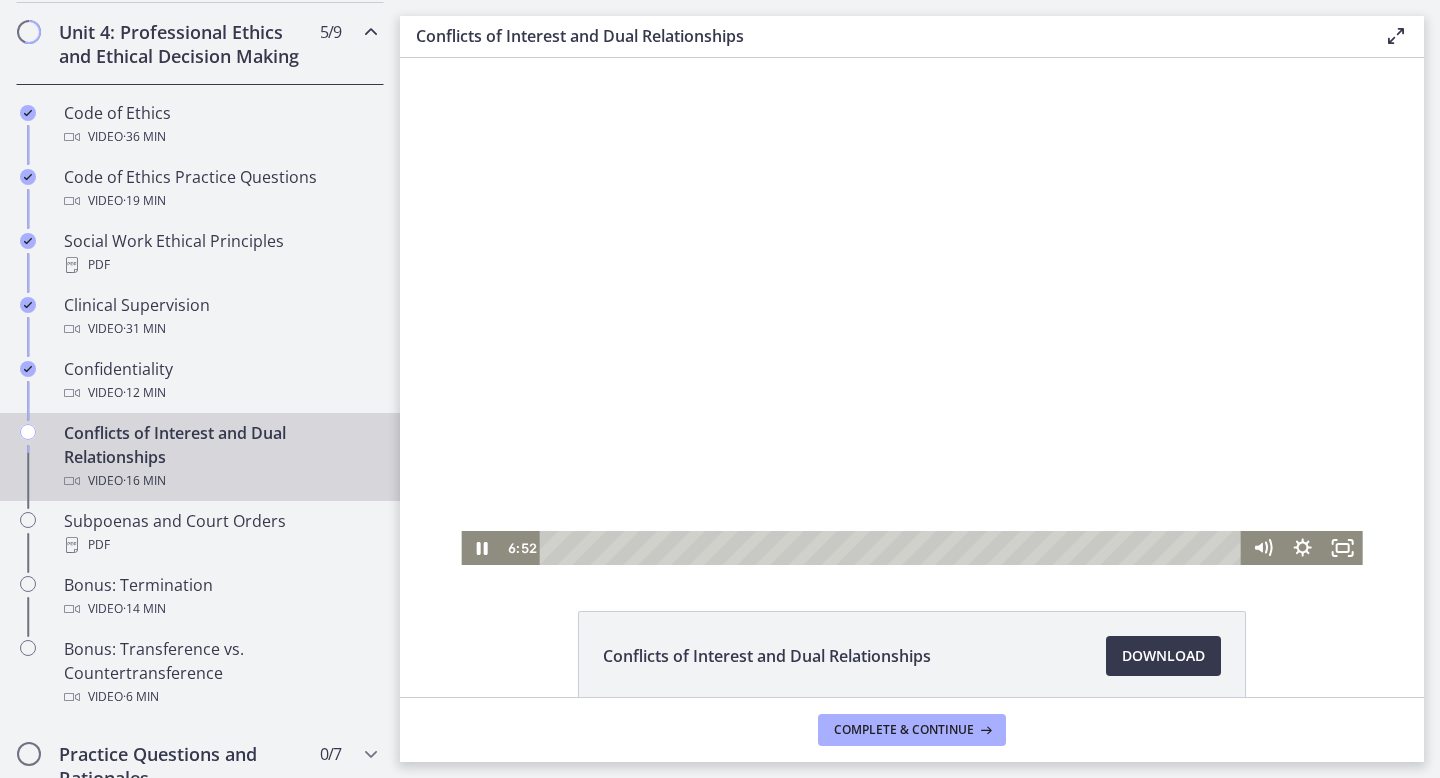 click at bounding box center (911, 311) 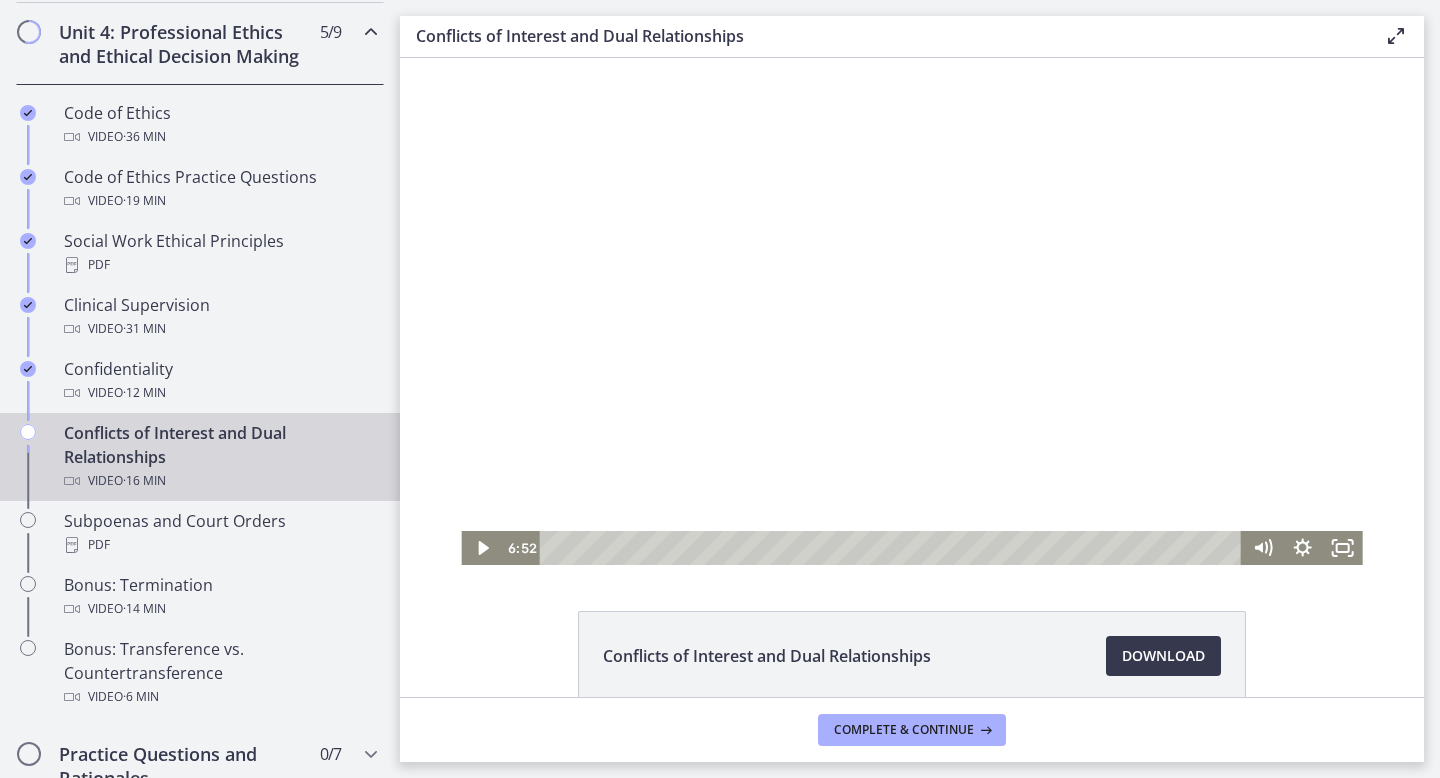 click at bounding box center [911, 311] 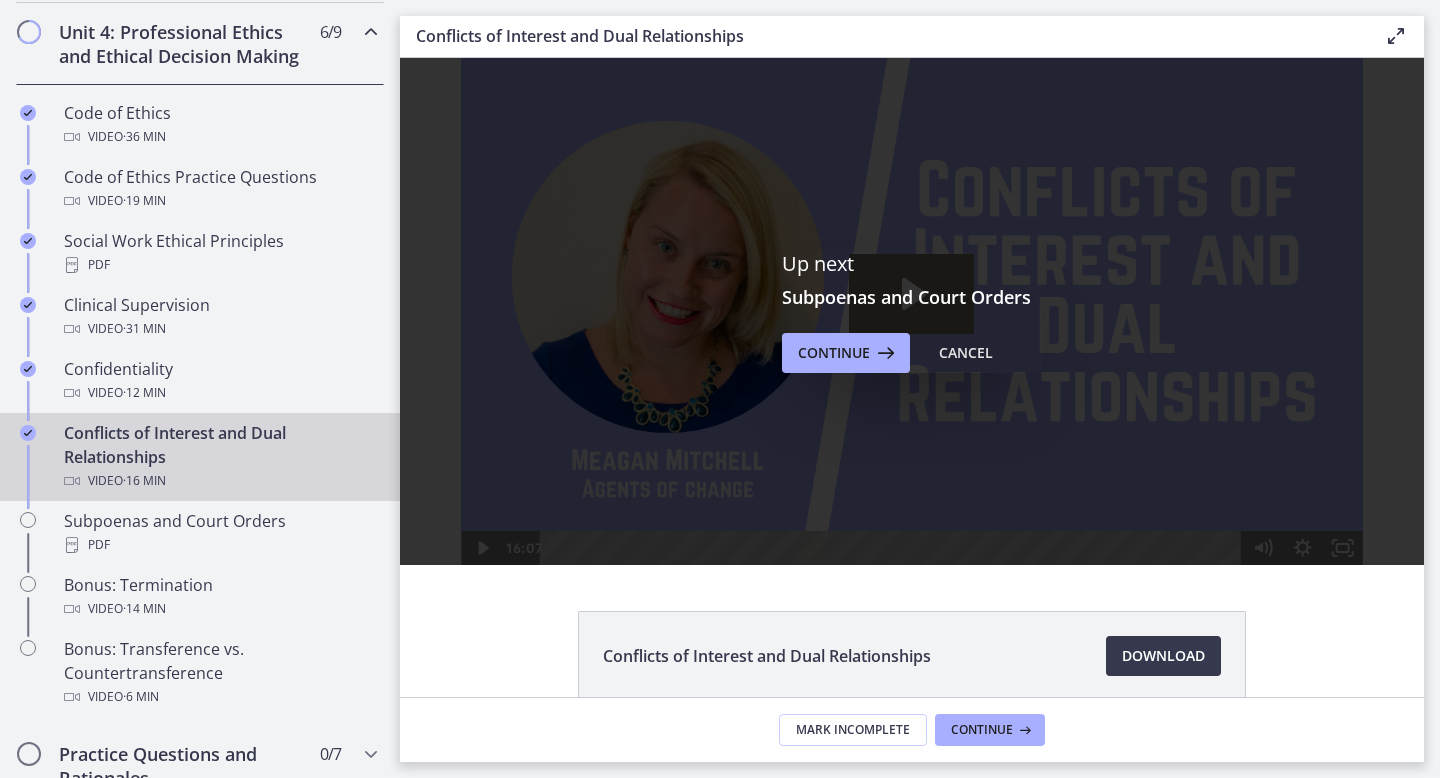 scroll, scrollTop: 0, scrollLeft: 0, axis: both 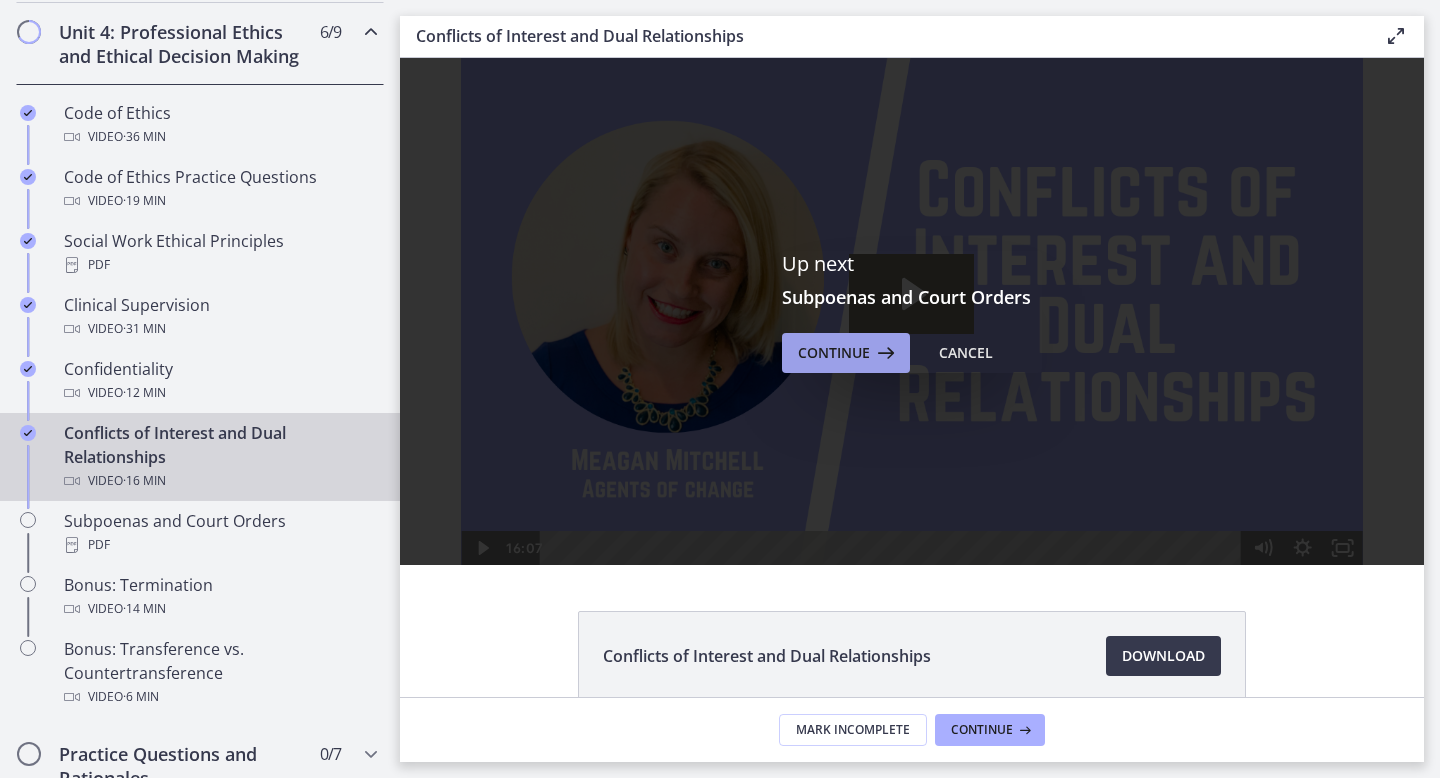 click on "Continue" at bounding box center [834, 353] 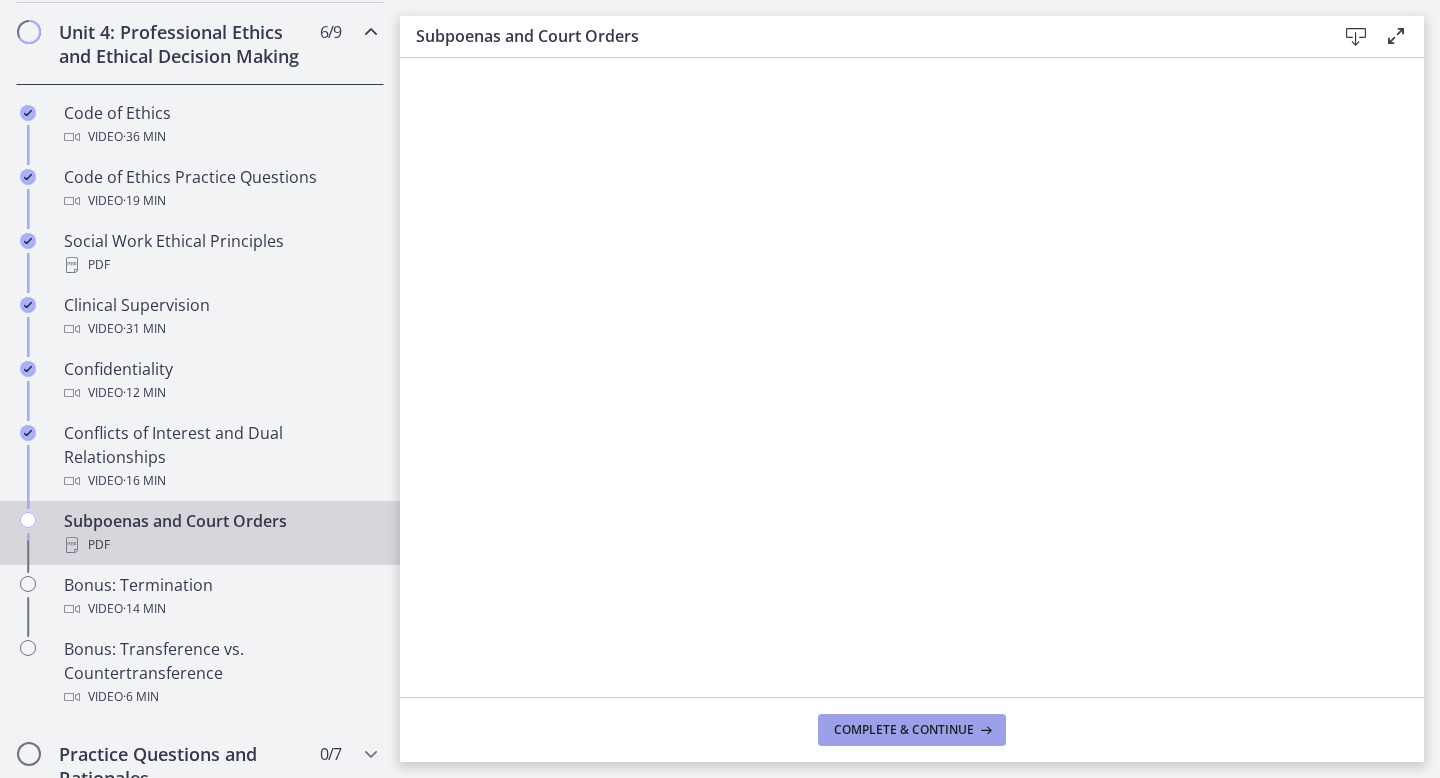 click on "Complete & continue" at bounding box center [904, 730] 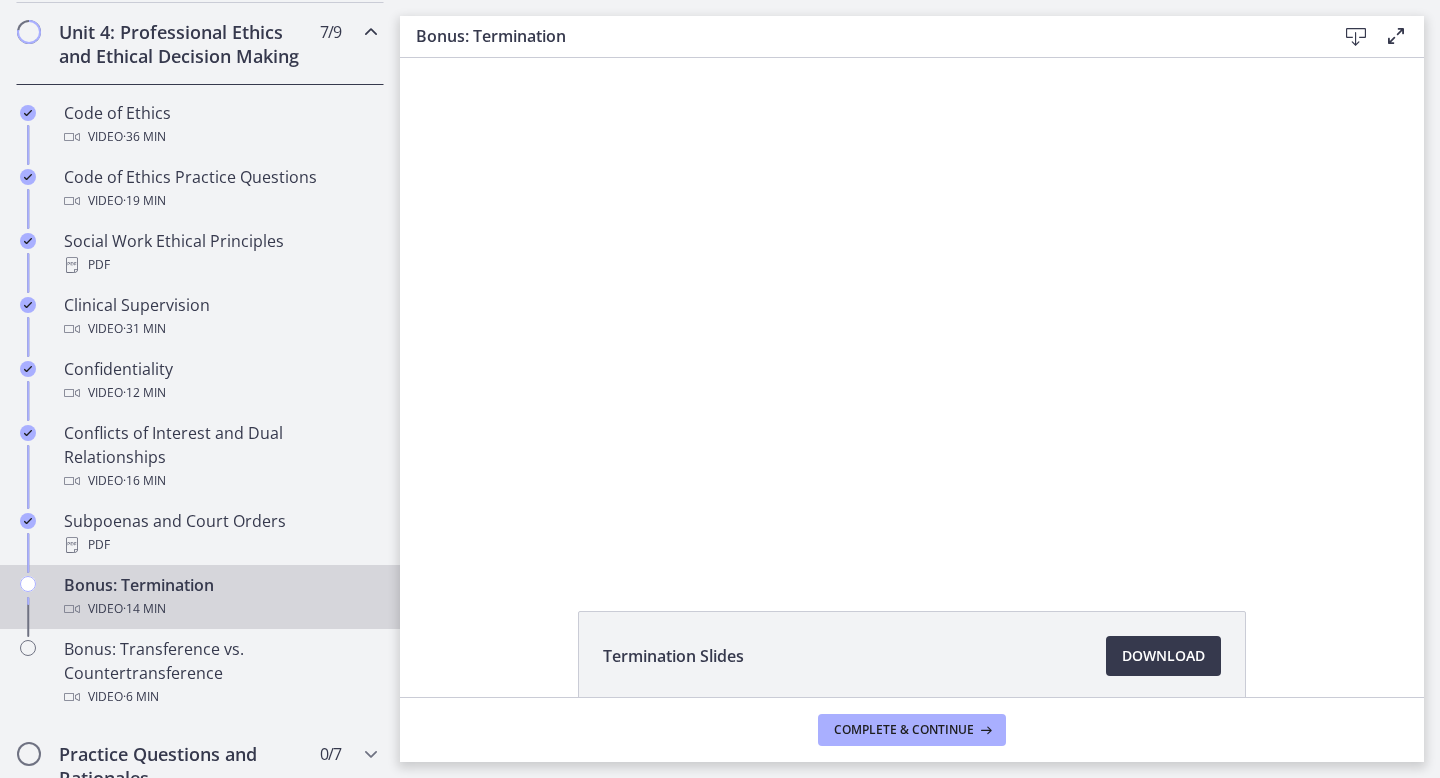 scroll, scrollTop: 0, scrollLeft: 0, axis: both 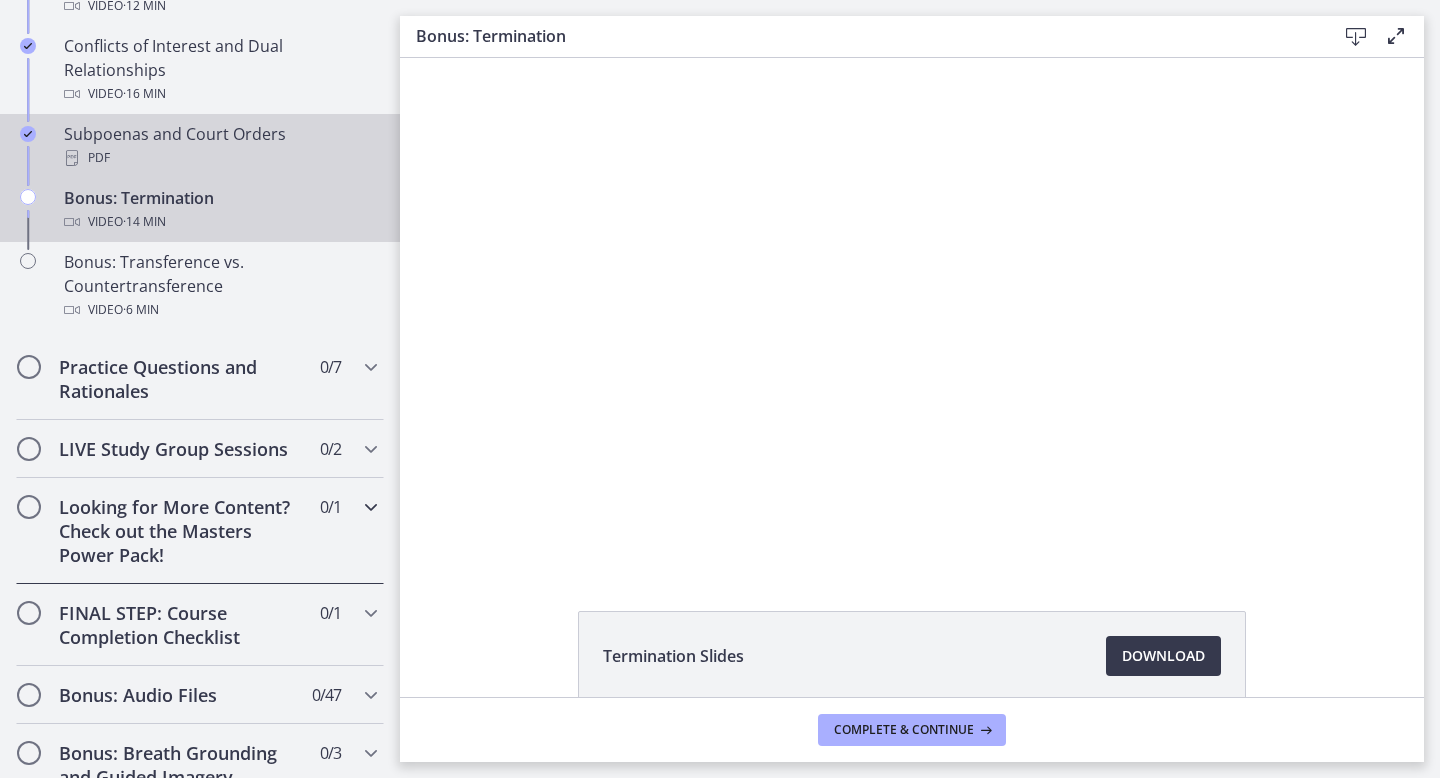 click on "Looking for More Content? Check out the Masters Power Pack!" at bounding box center [181, 531] 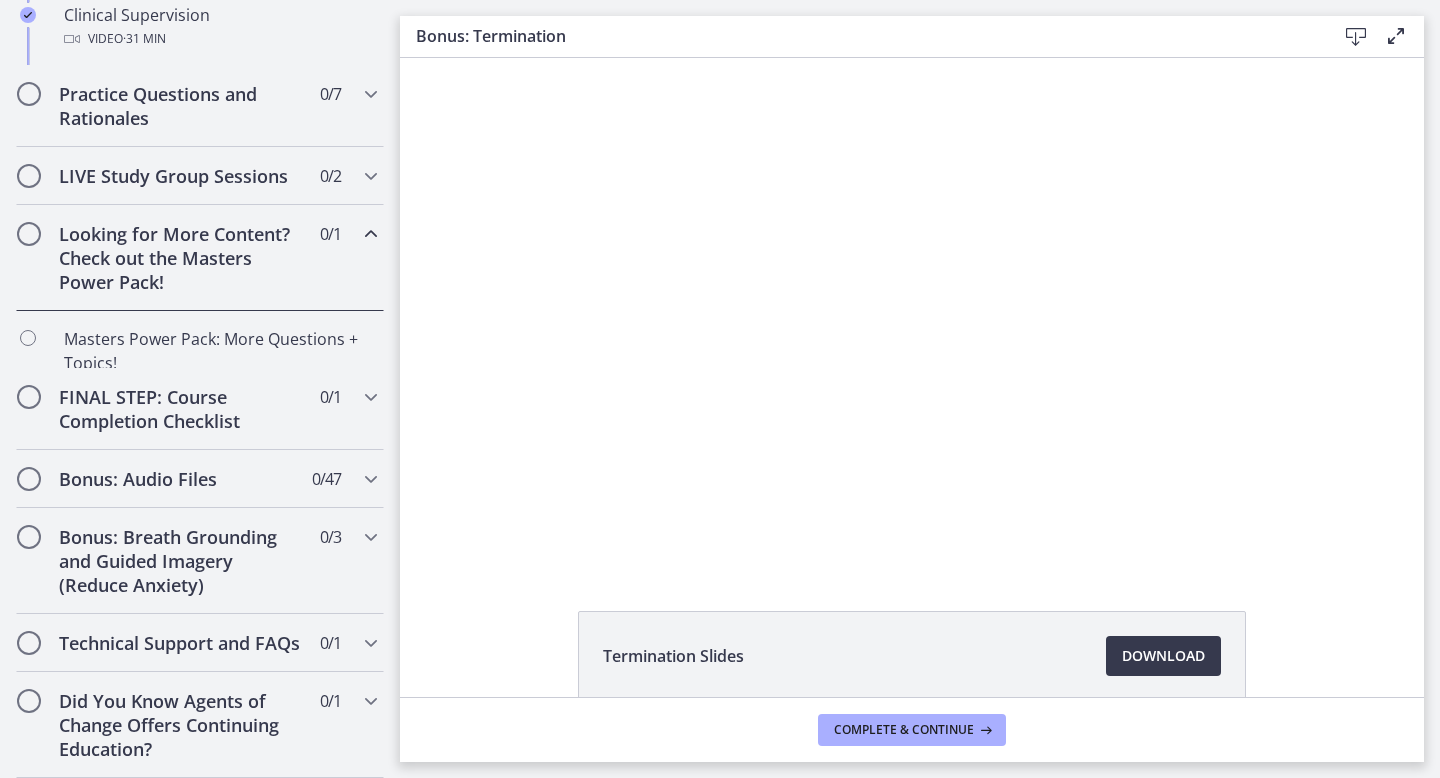 scroll, scrollTop: 950, scrollLeft: 0, axis: vertical 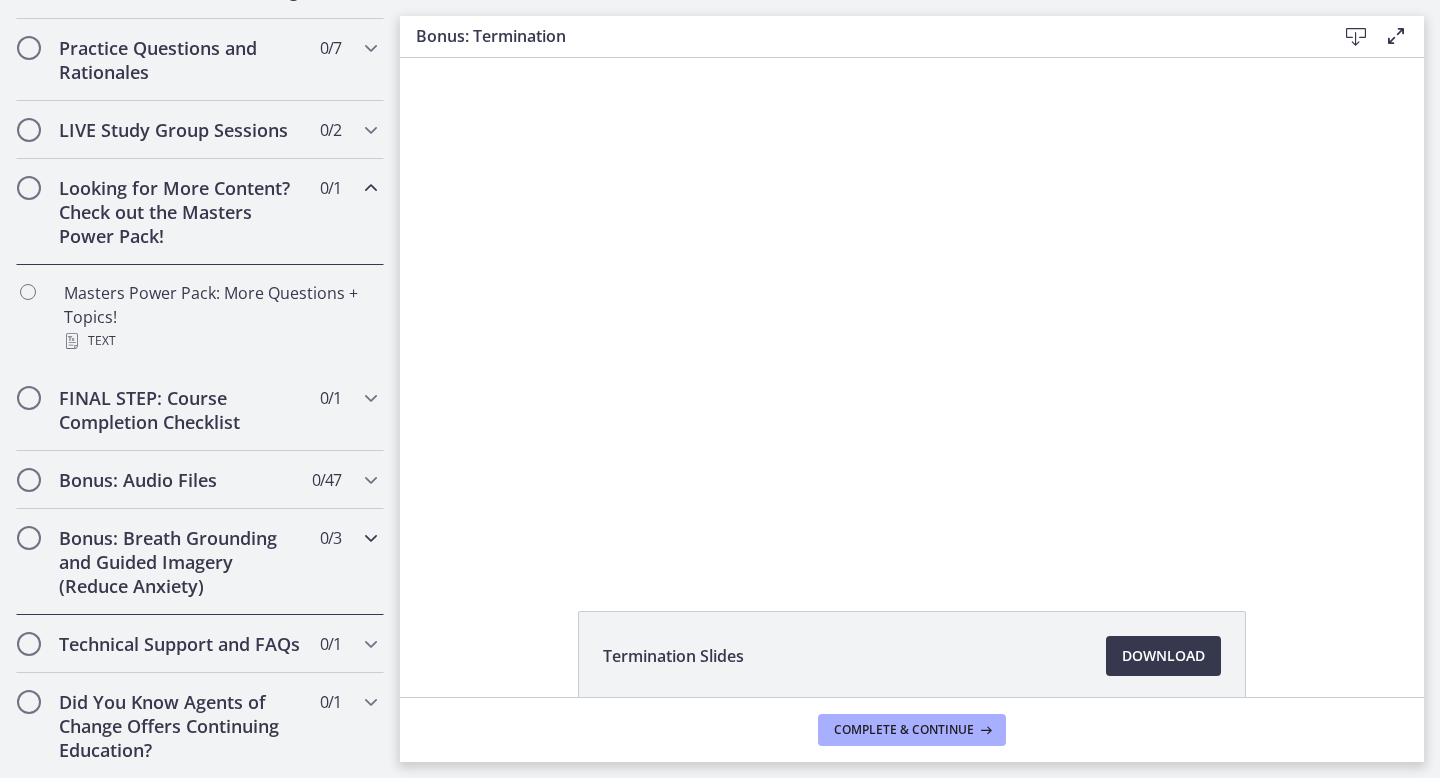 click on "Bonus: Breath Grounding and Guided Imagery (Reduce Anxiety)" at bounding box center (181, 562) 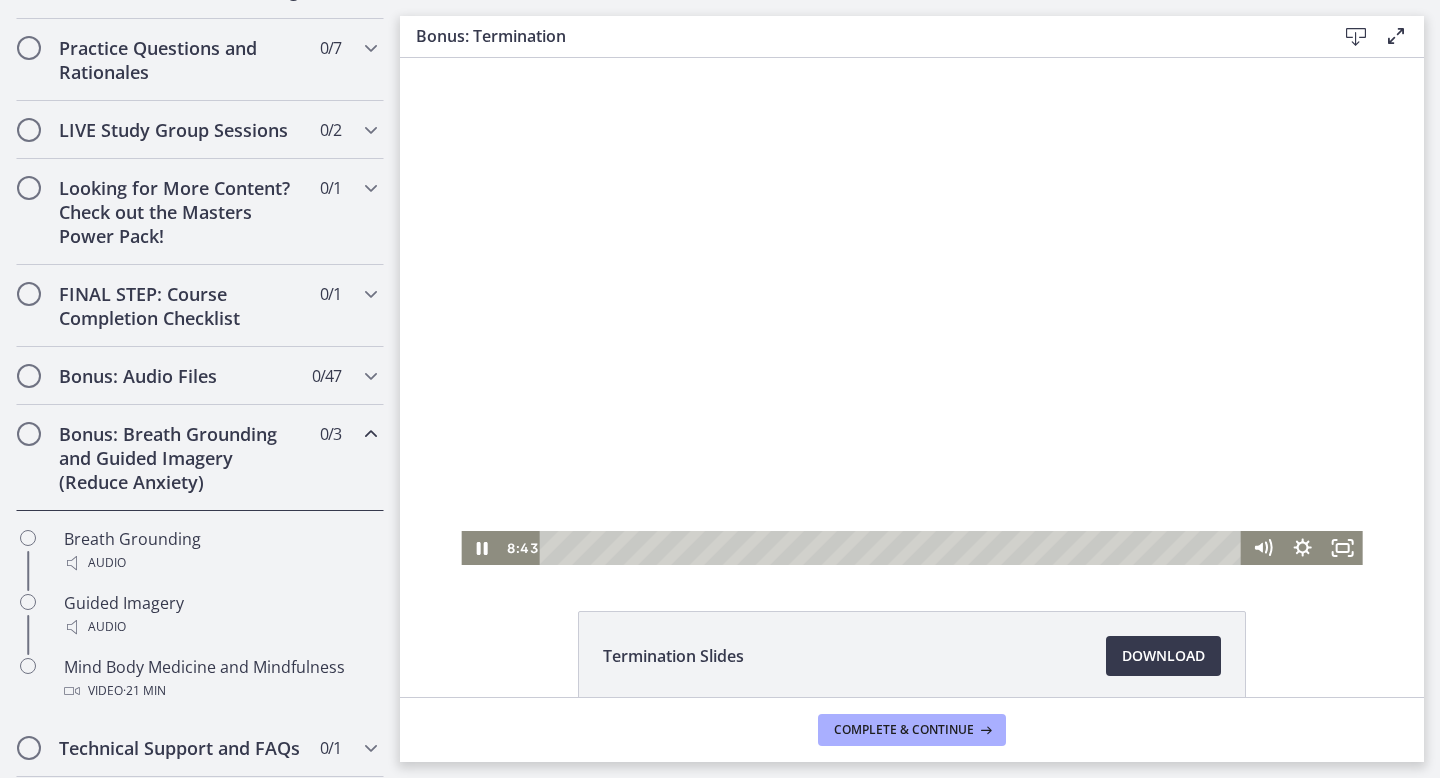 click at bounding box center (911, 311) 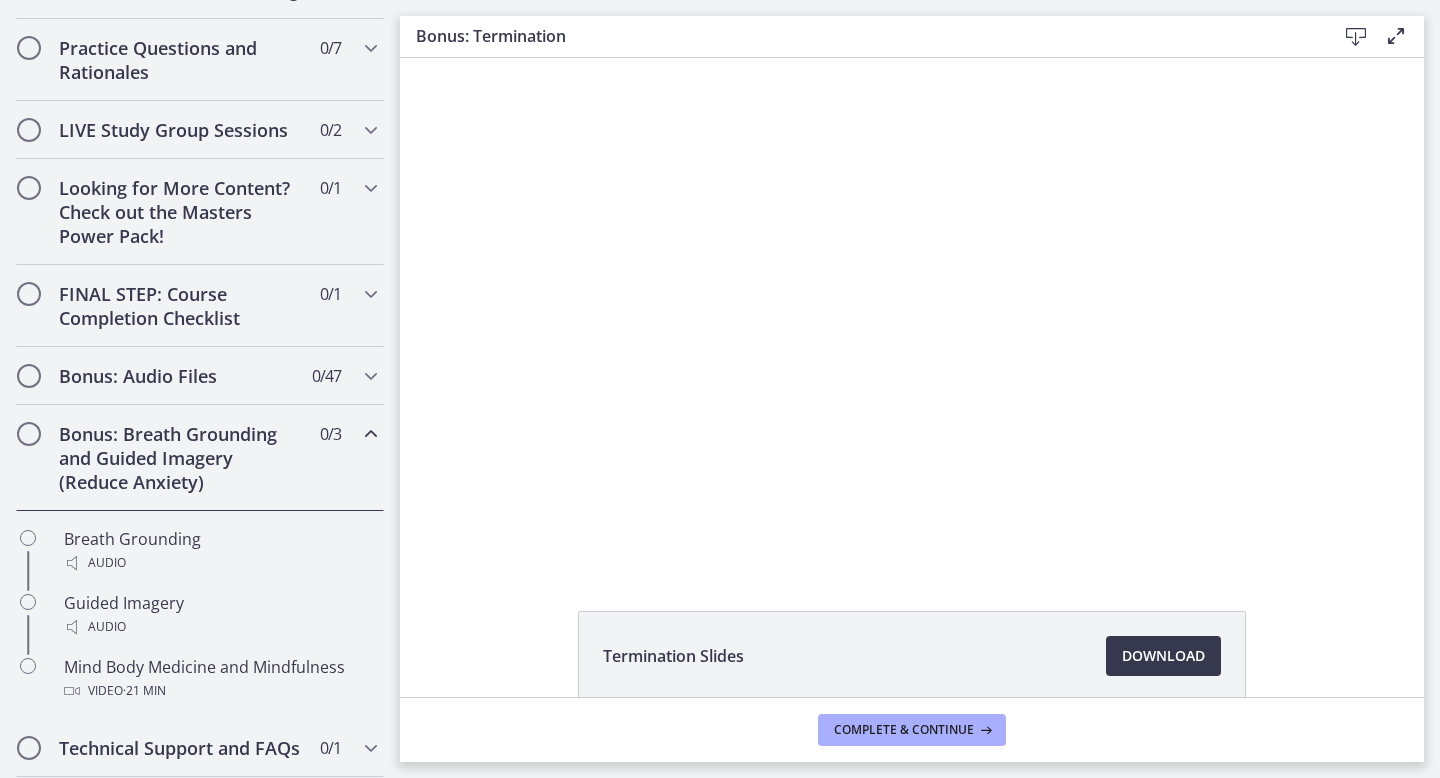 click at bounding box center (911, 311) 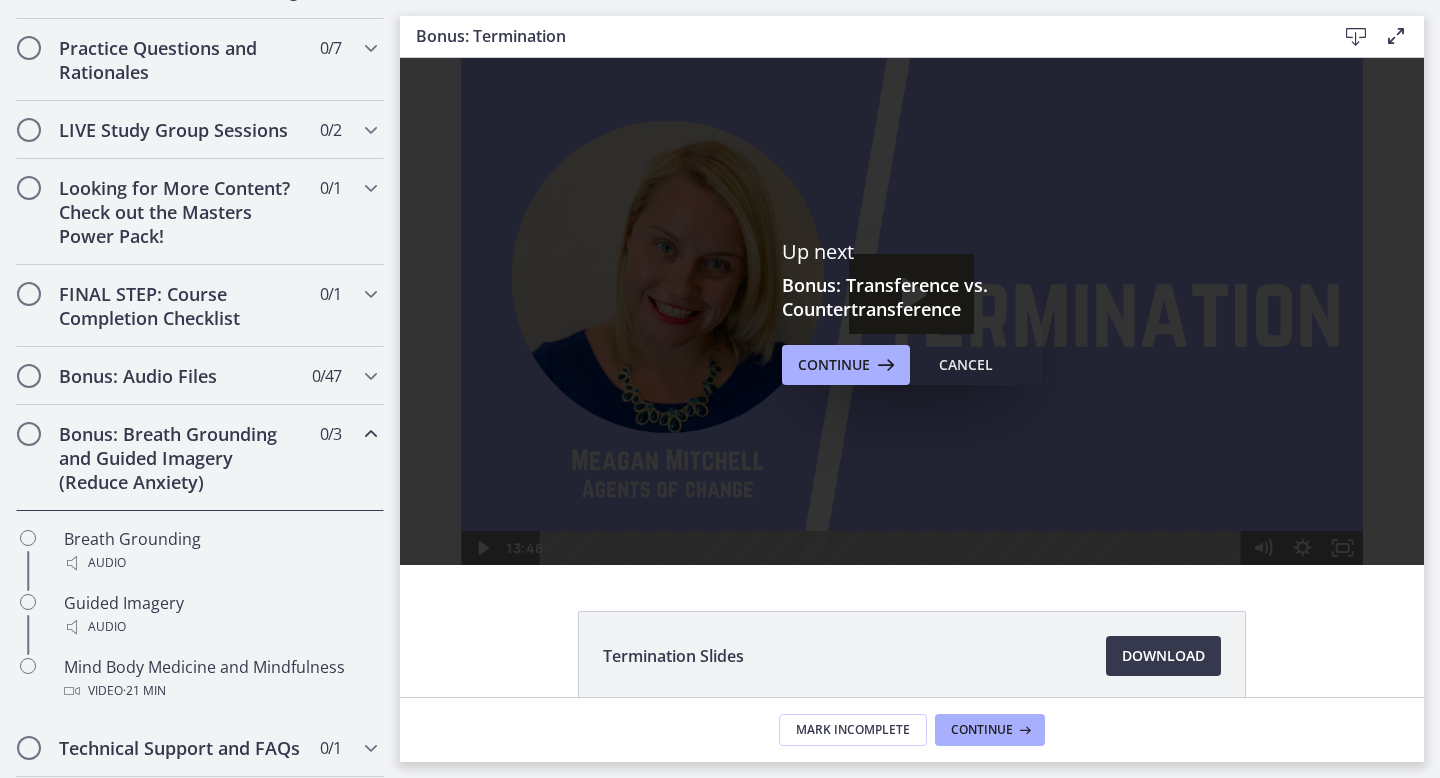 scroll, scrollTop: 0, scrollLeft: 0, axis: both 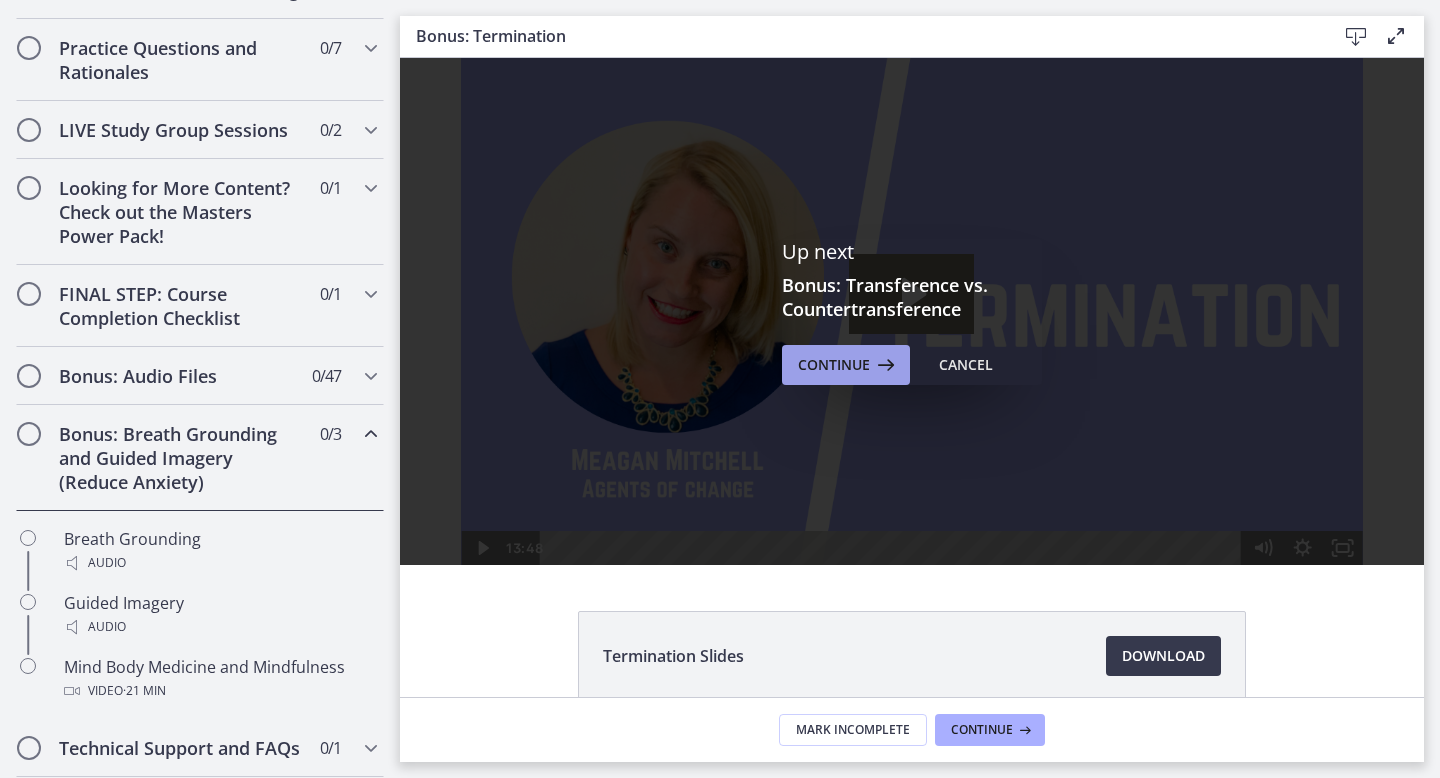 click on "Continue" at bounding box center (834, 365) 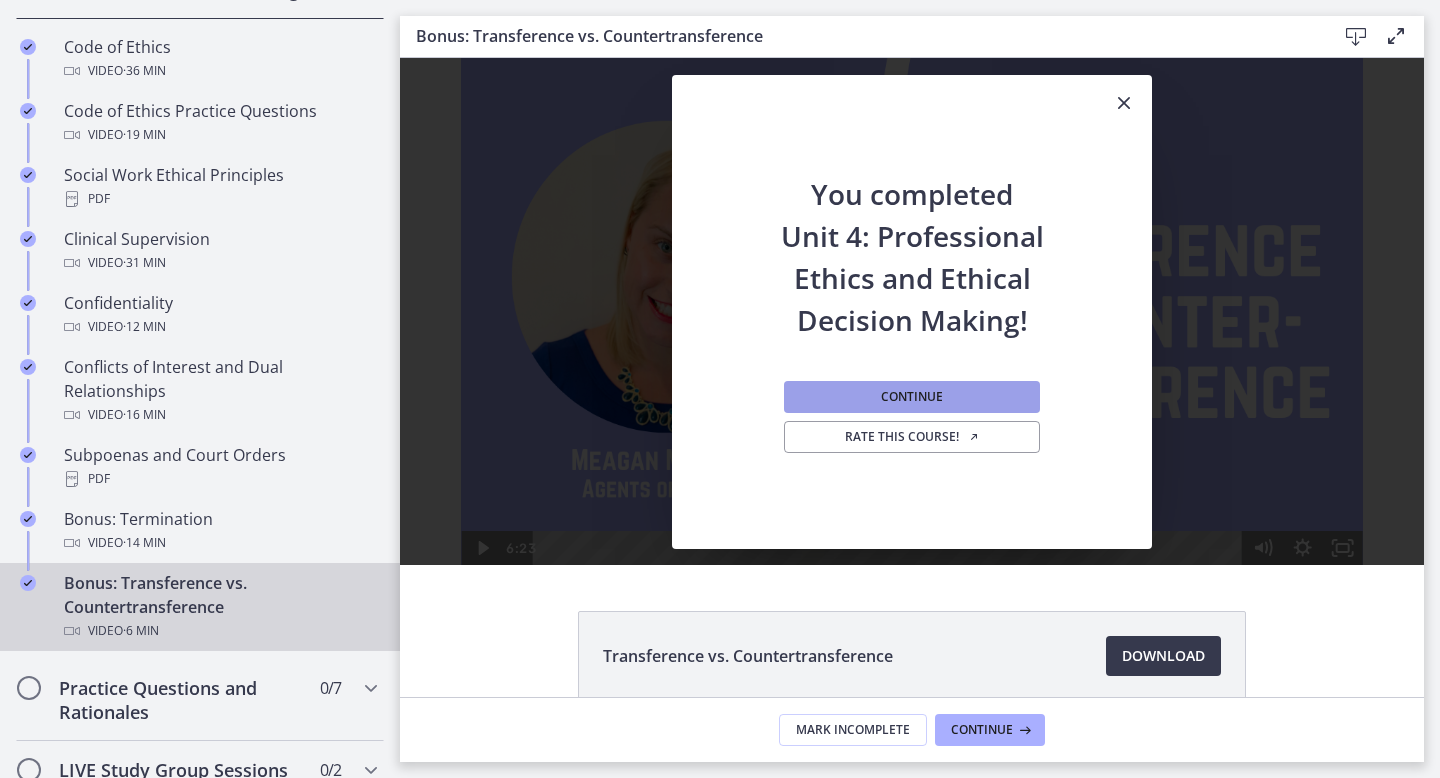 scroll, scrollTop: 0, scrollLeft: 0, axis: both 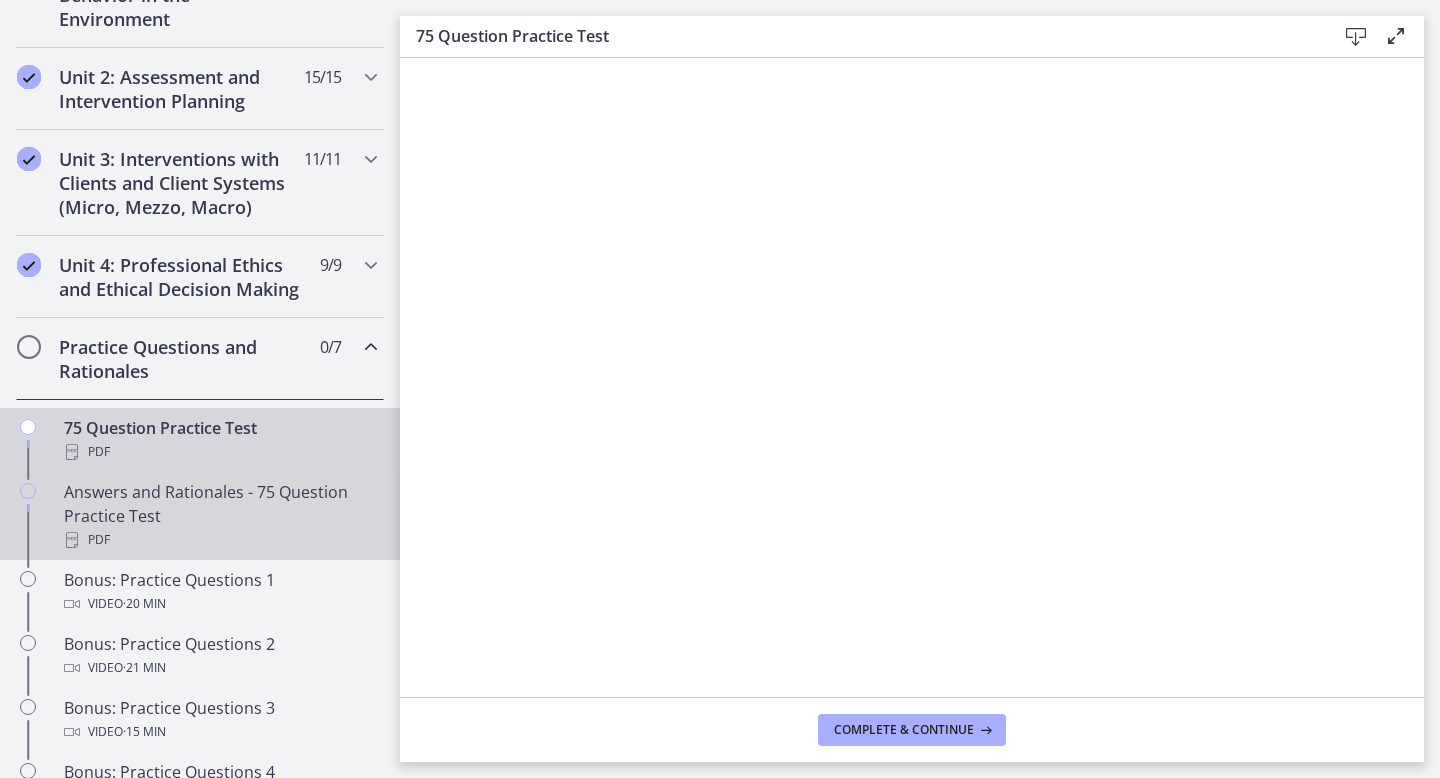click on "Answers and Rationales - 75 Question Practice Test
PDF" at bounding box center (220, 516) 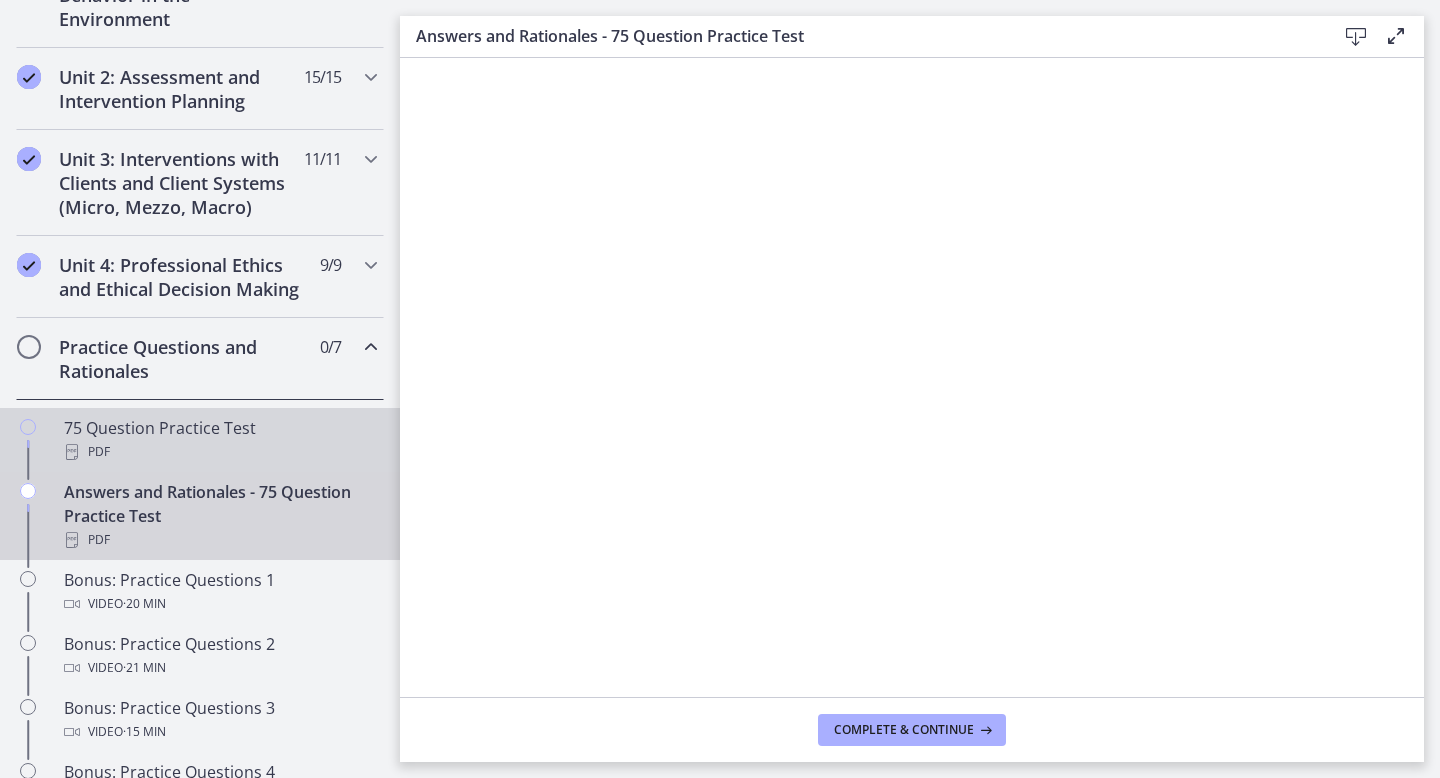 click on "PDF" at bounding box center (220, 452) 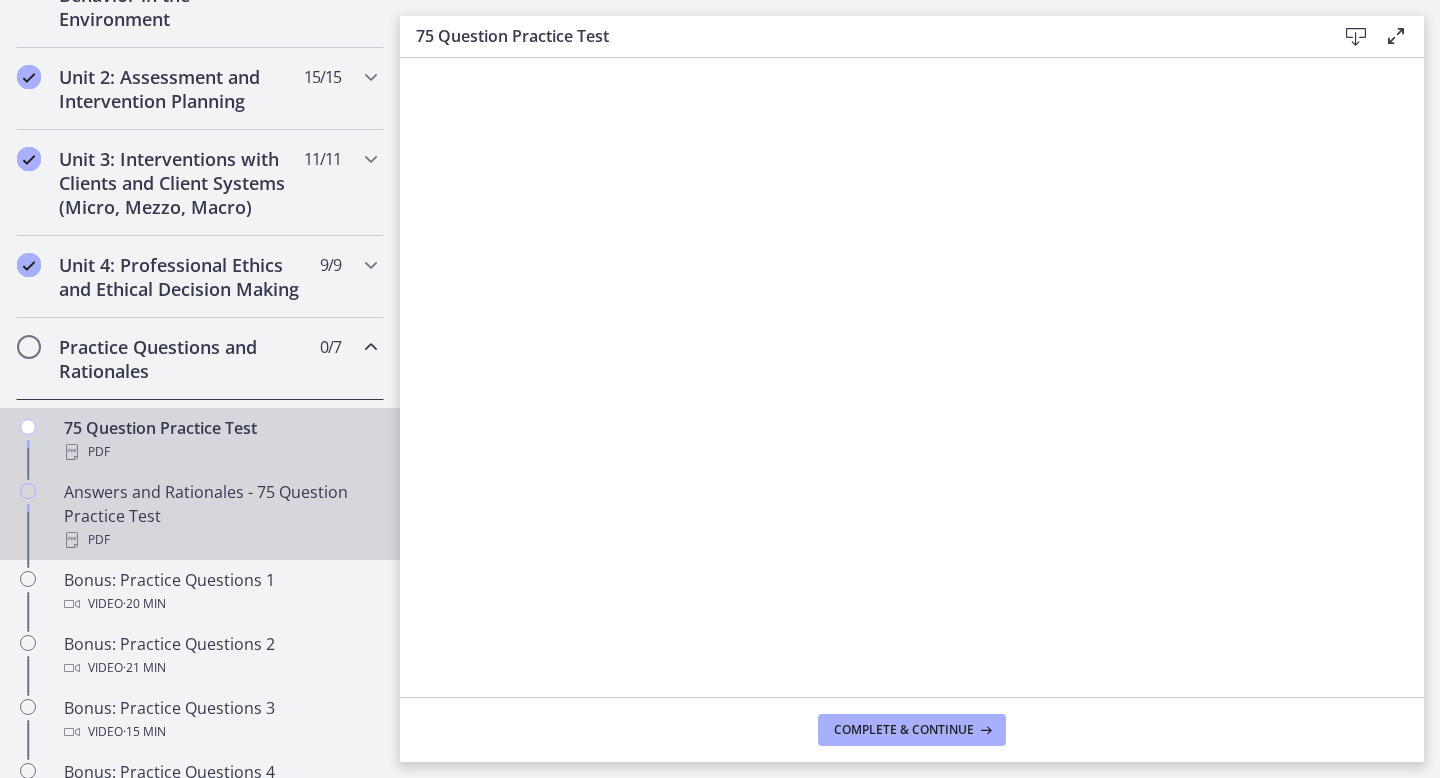 click on "Answers and Rationales - 75 Question Practice Test
PDF" at bounding box center (220, 516) 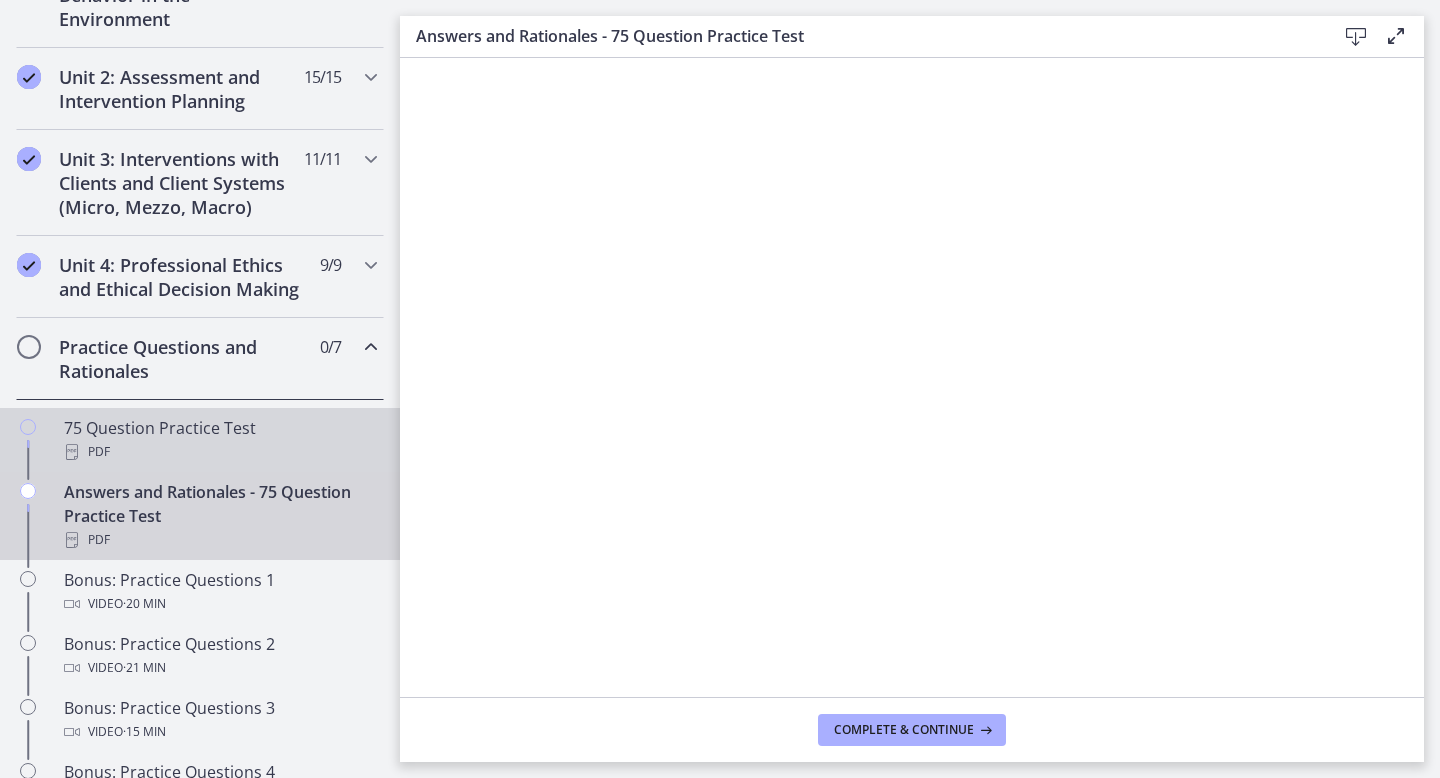 click on "75 Question Practice Test
PDF" at bounding box center [220, 440] 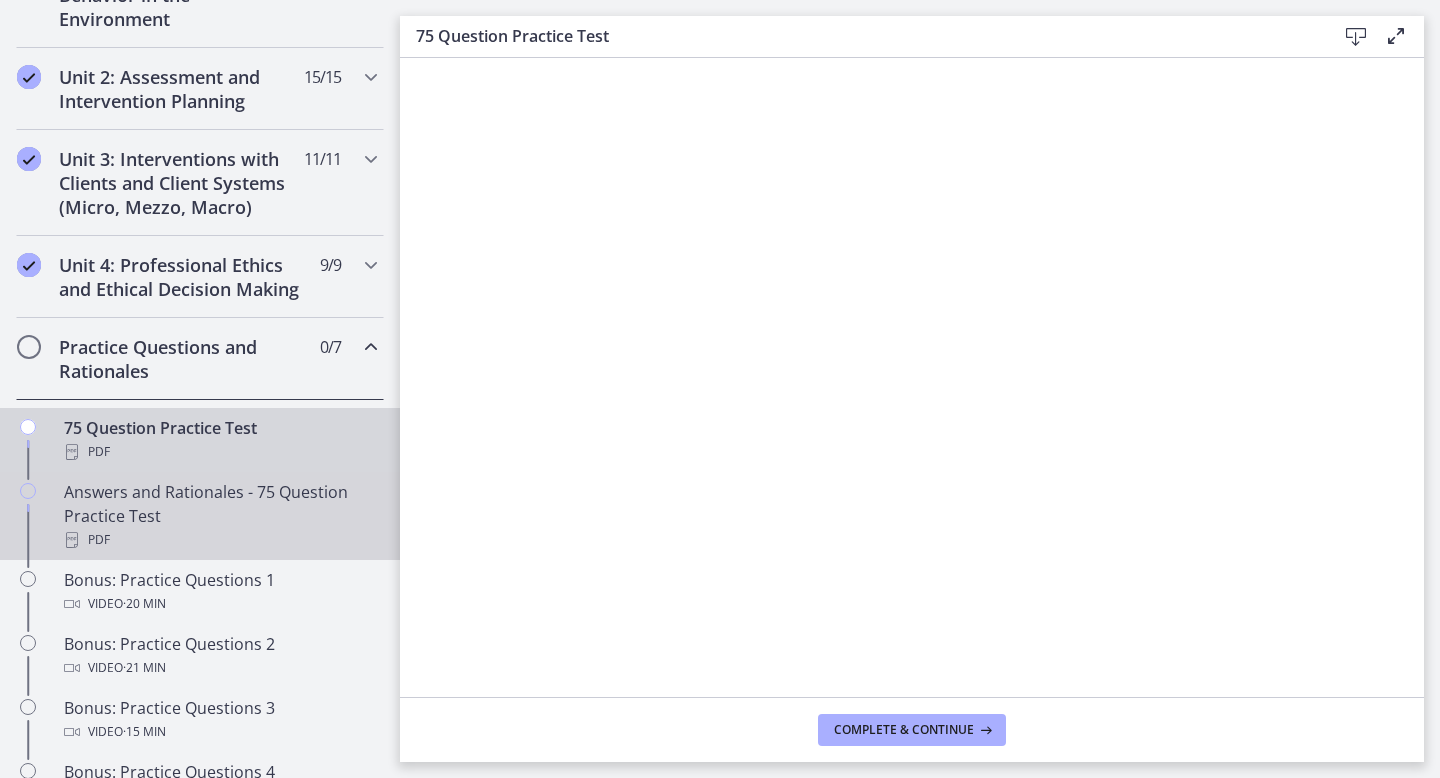 click on "Answers and Rationales - 75 Question Practice Test
PDF" at bounding box center (220, 516) 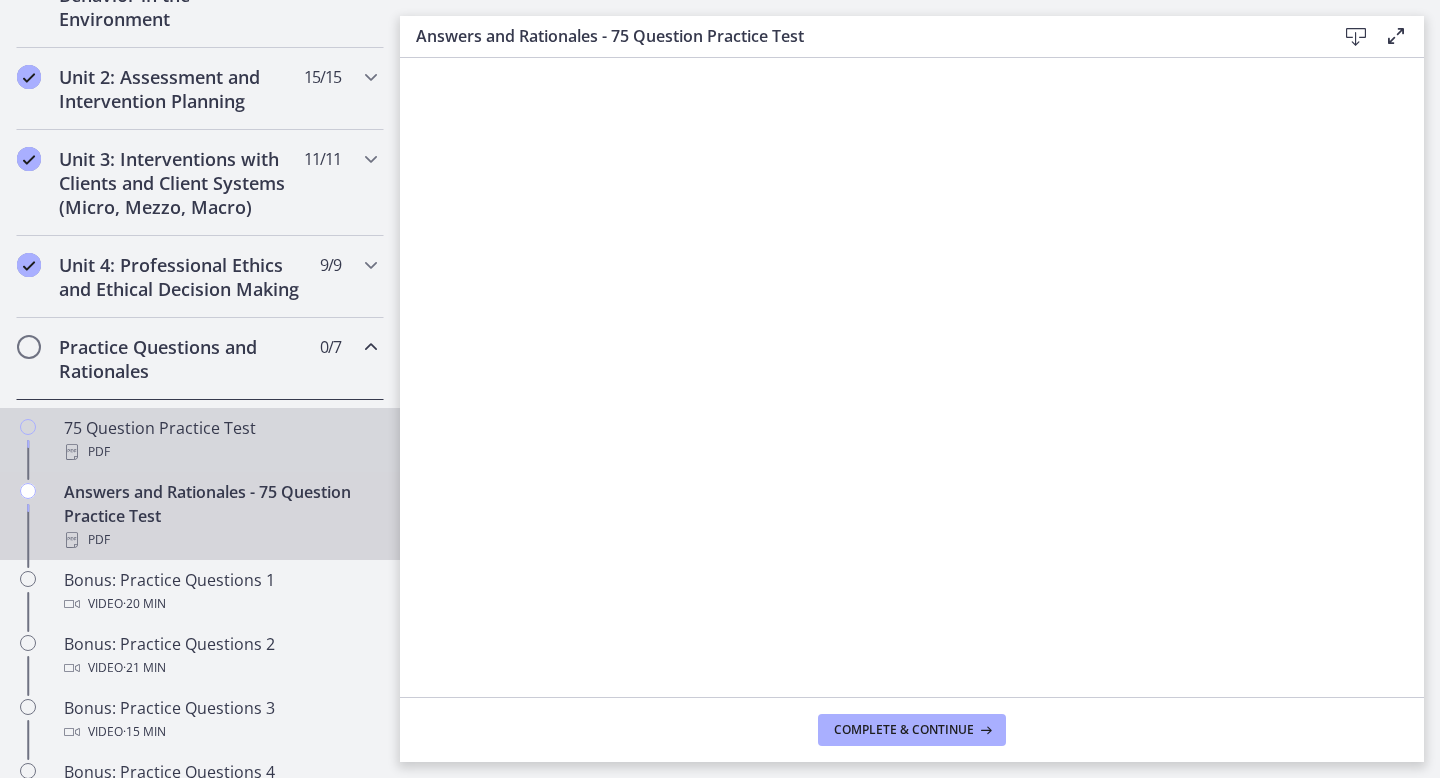 click on "PDF" at bounding box center (220, 452) 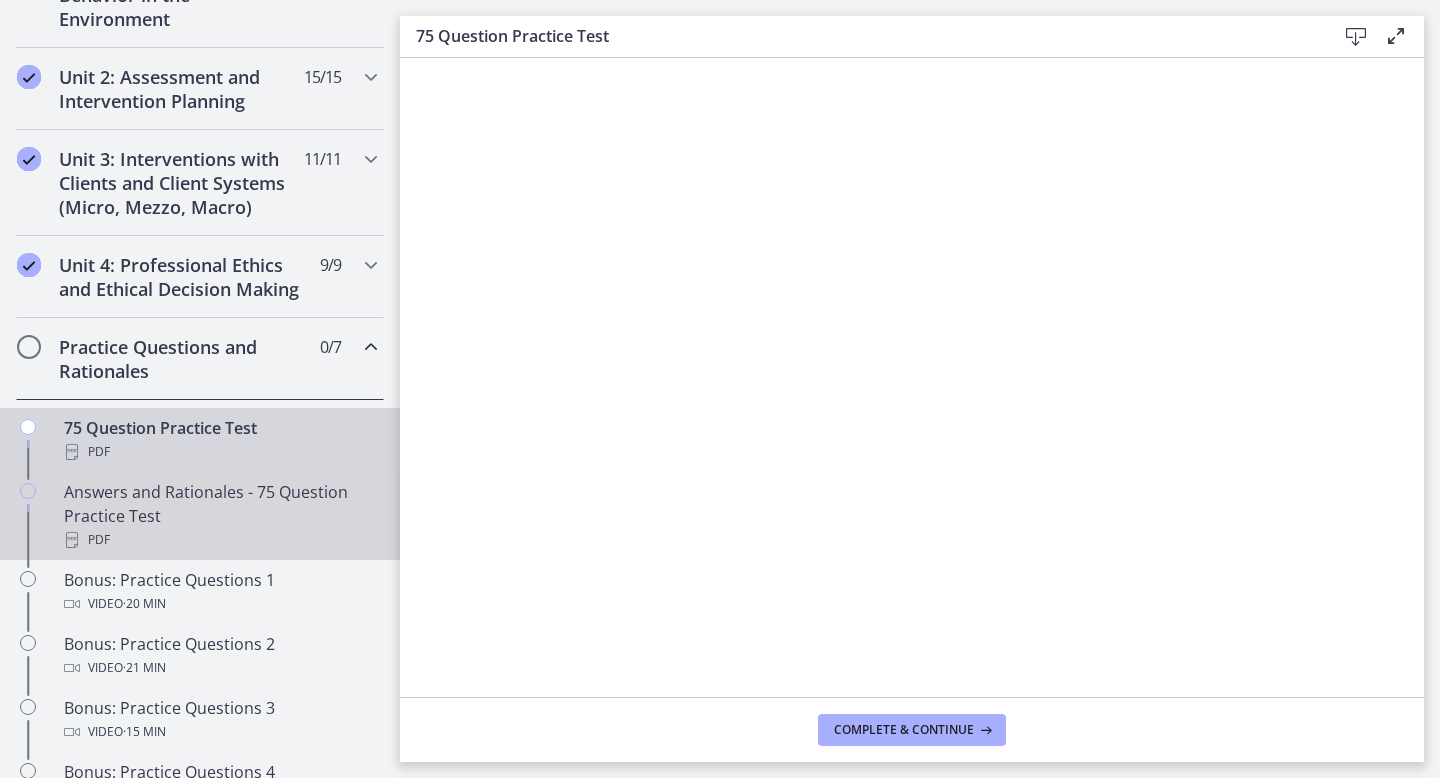 click on "Answers and Rationales - 75 Question Practice Test
PDF" at bounding box center [220, 516] 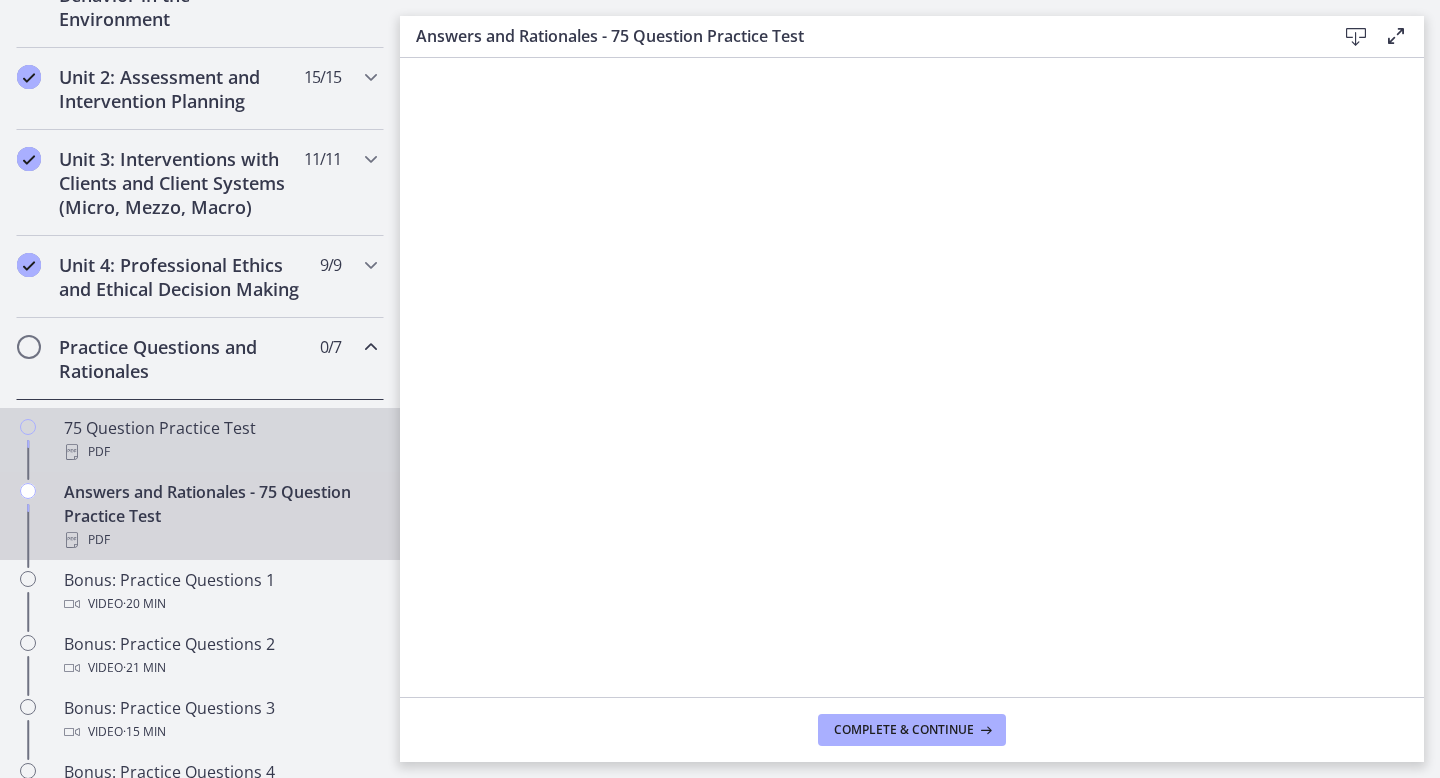 click on "PDF" at bounding box center [220, 452] 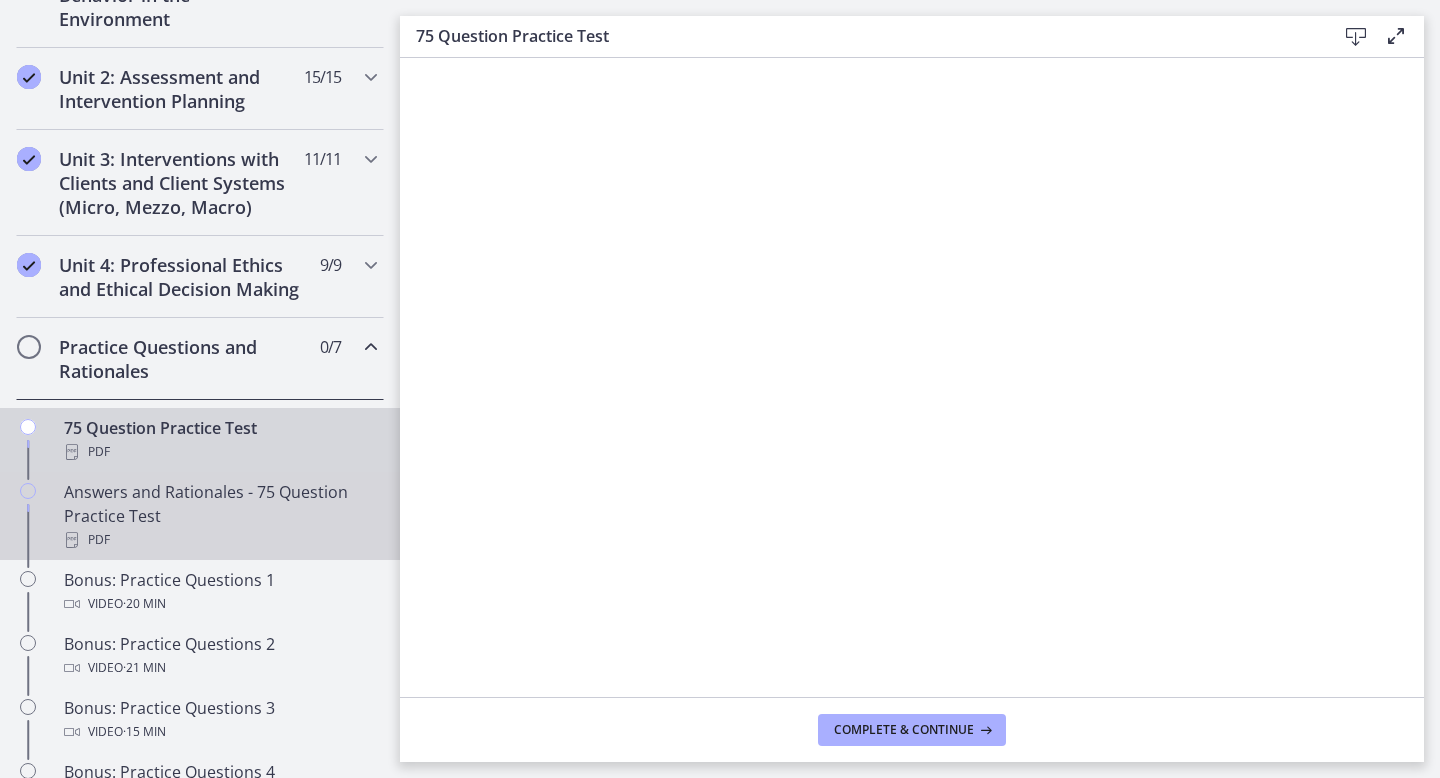 click on "Answers and Rationales - 75 Question Practice Test
PDF" at bounding box center [220, 516] 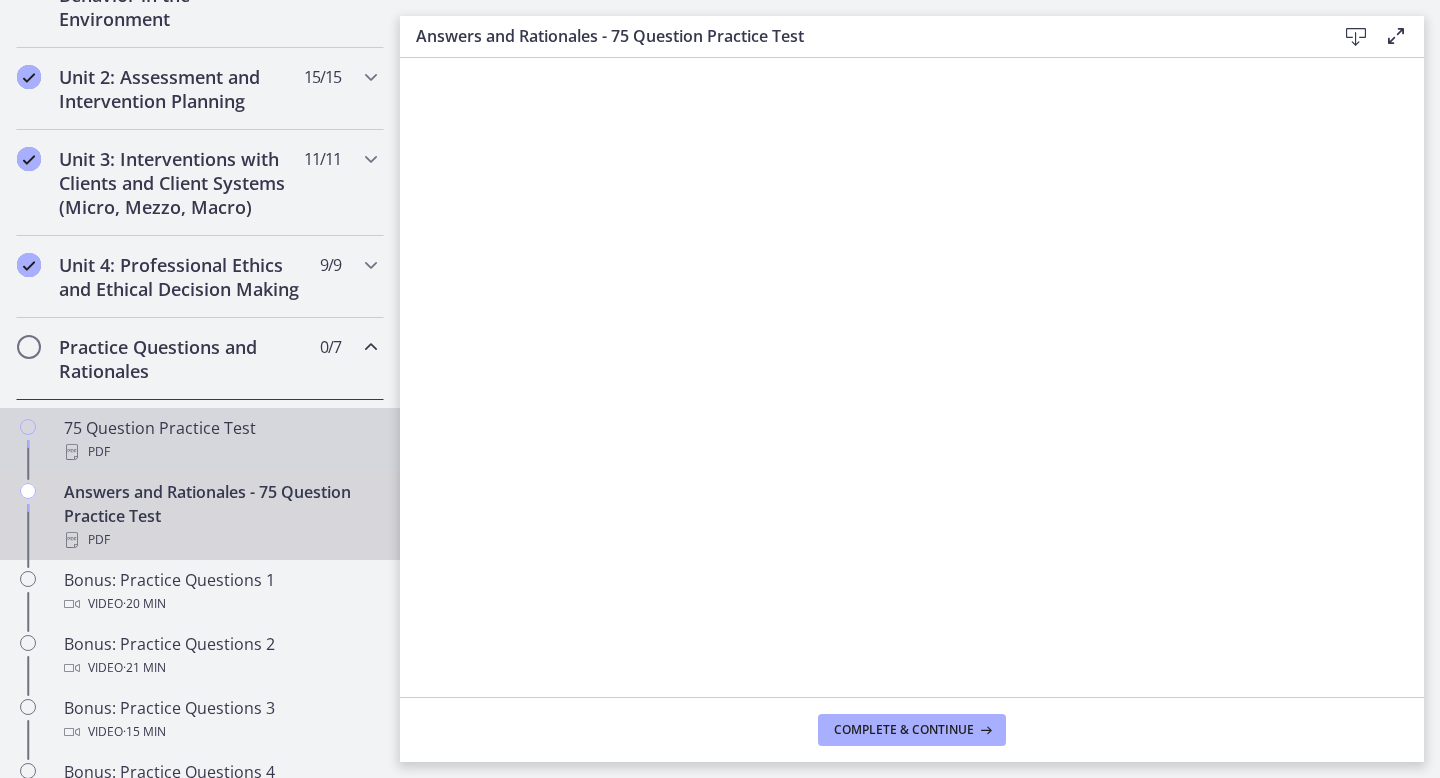 click on "PDF" at bounding box center [220, 452] 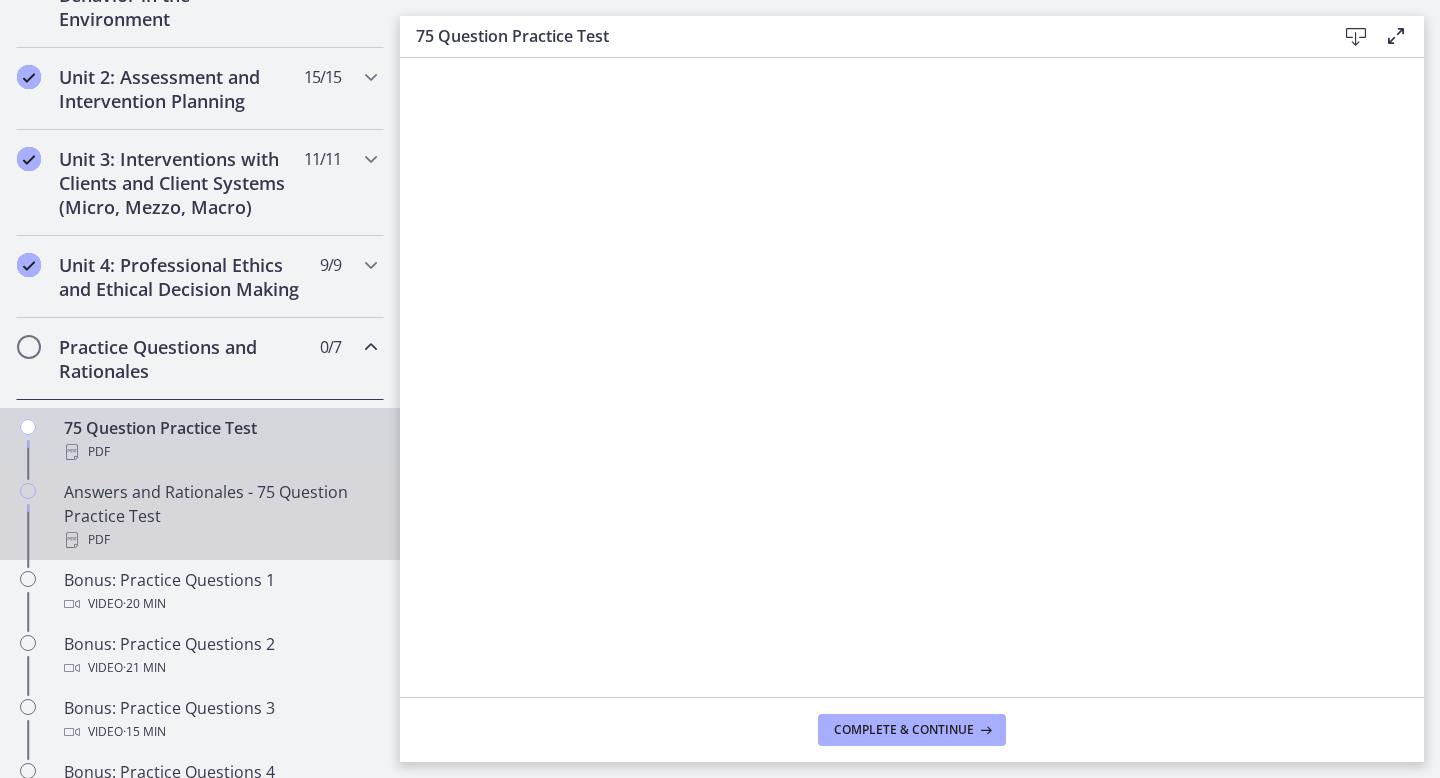 click on "Answers and Rationales - 75 Question Practice Test
PDF" at bounding box center (220, 516) 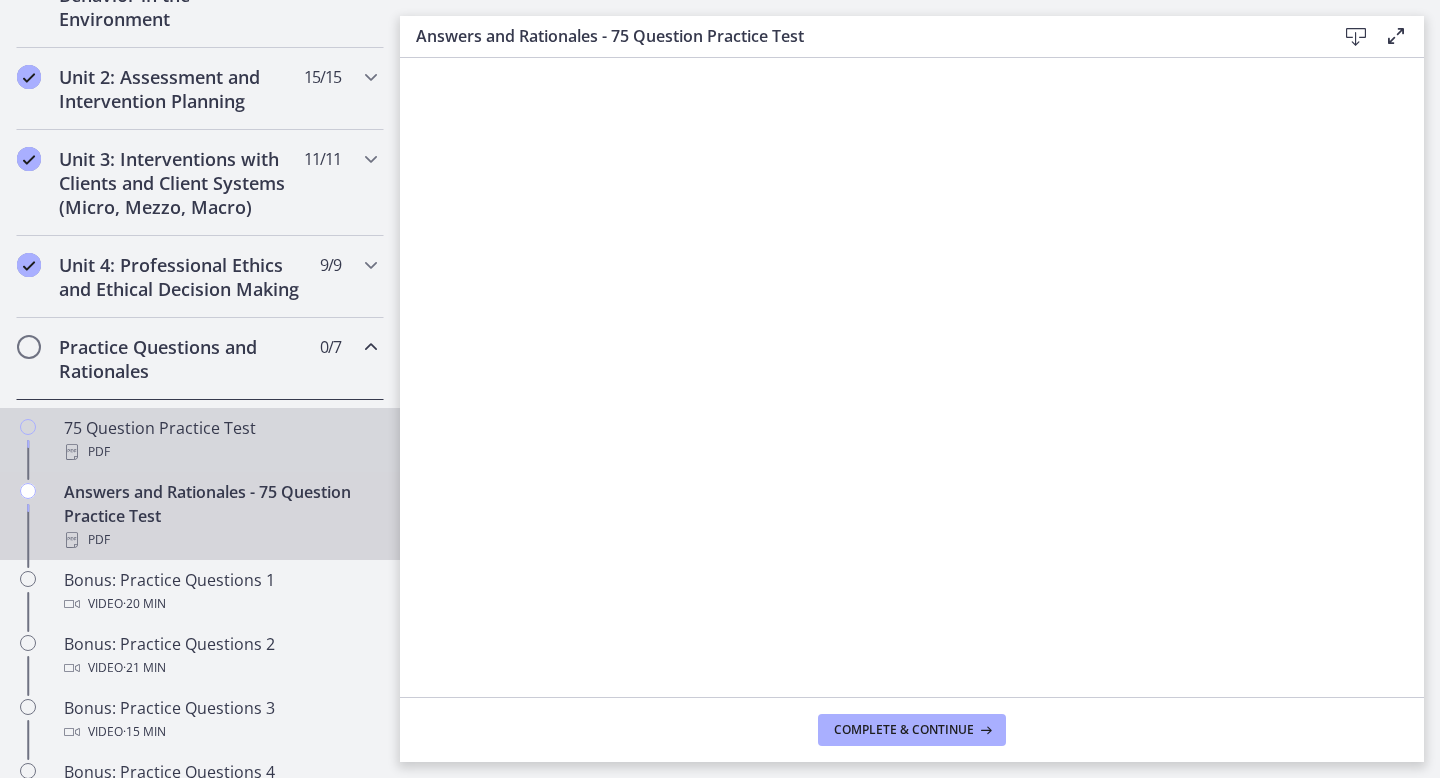 click on "75 Question Practice Test
PDF" at bounding box center (220, 440) 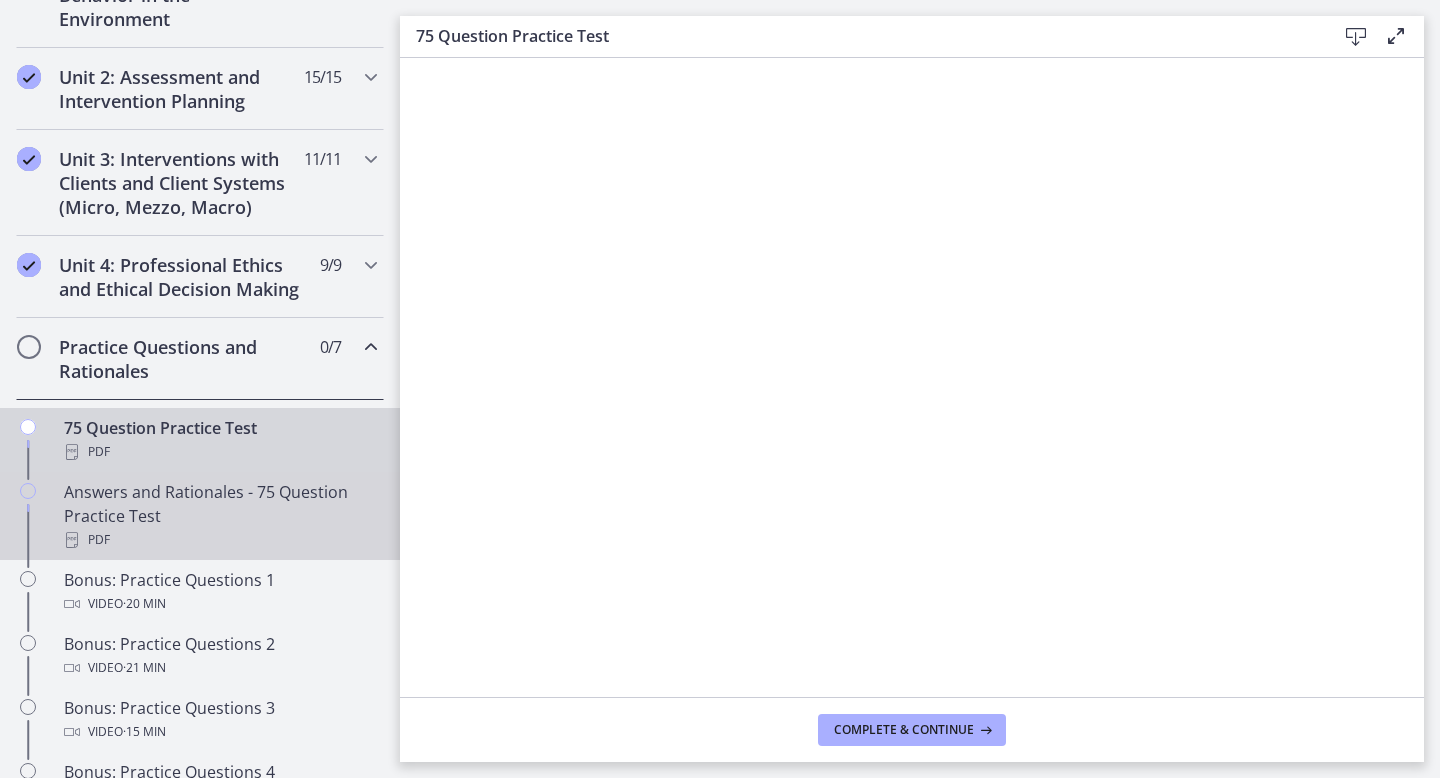 click on "Answers and Rationales - 75 Question Practice Test
PDF" at bounding box center [220, 516] 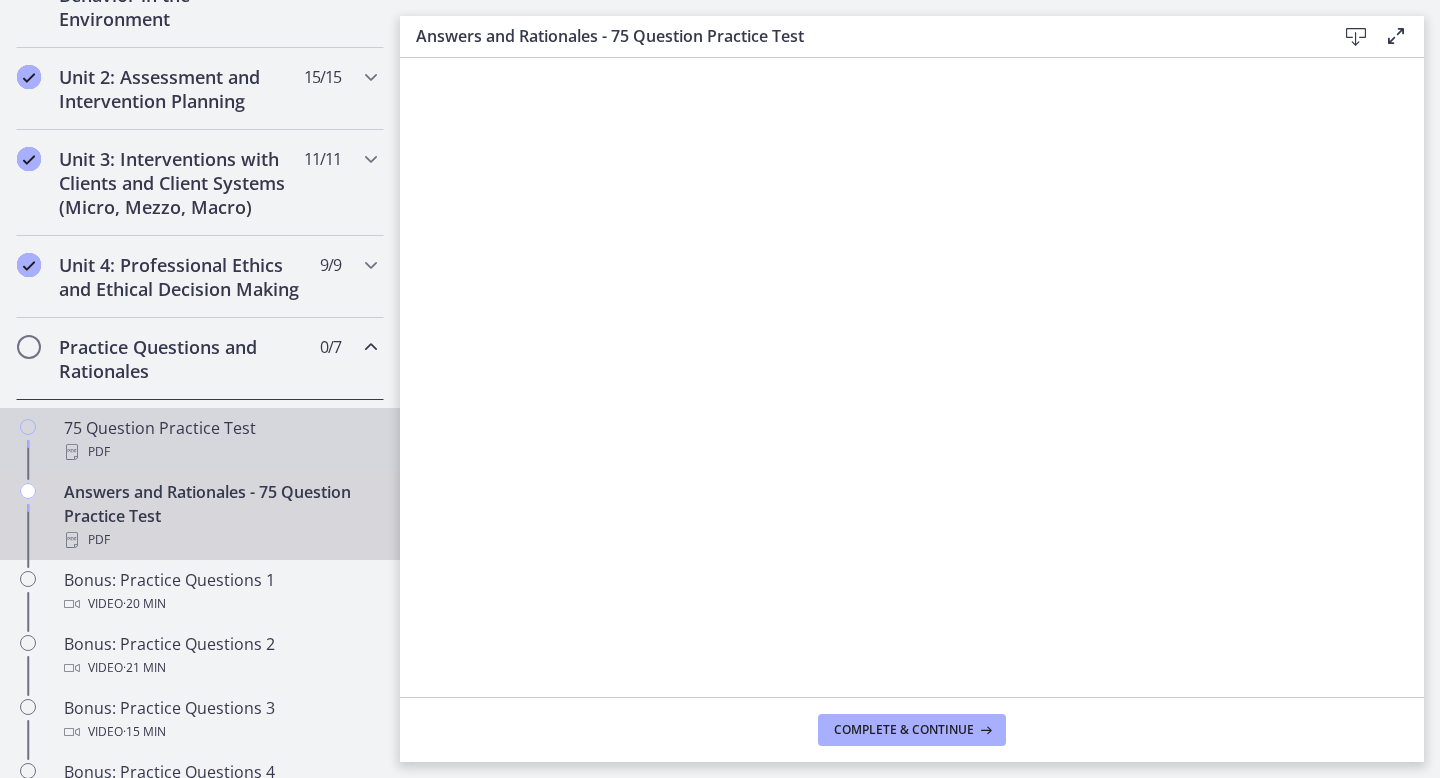 click on "PDF" at bounding box center [220, 452] 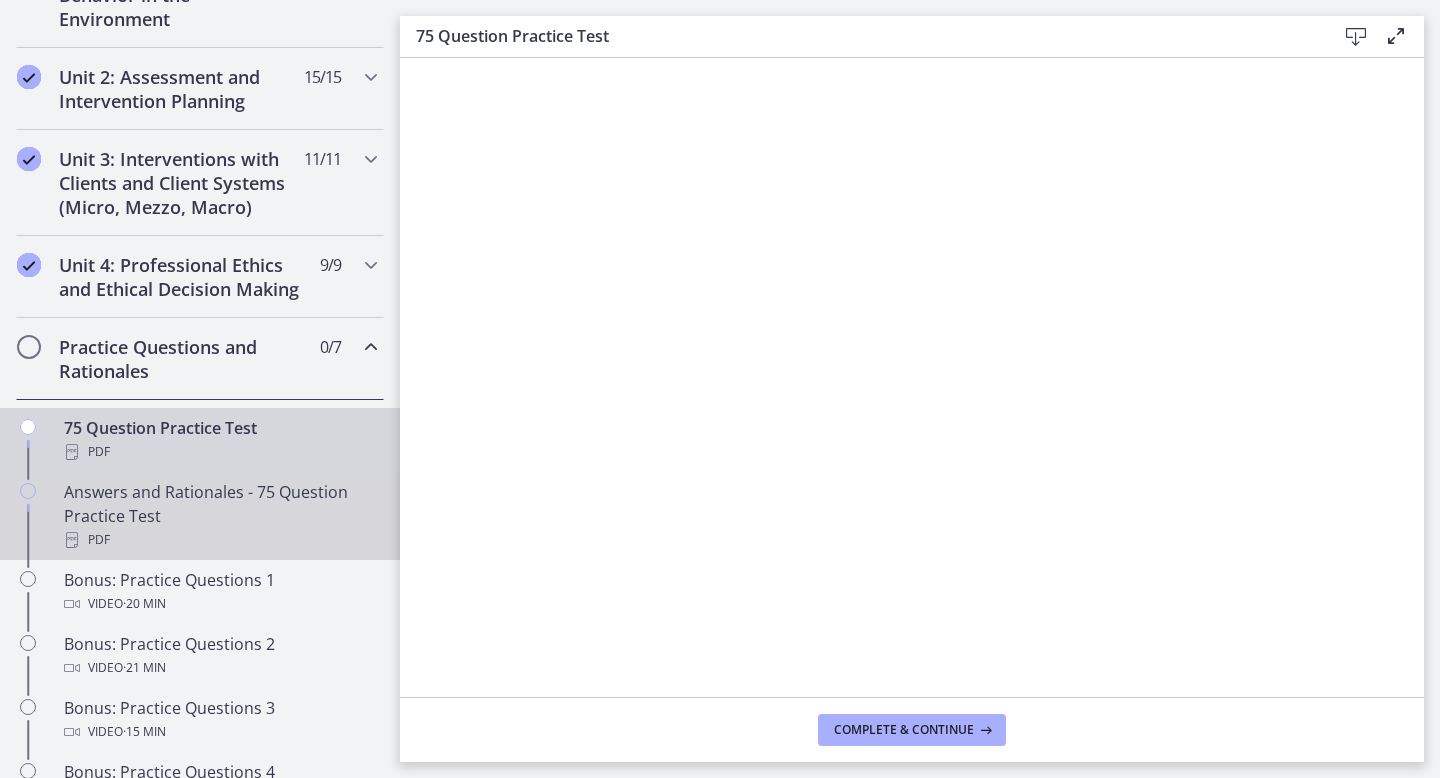 click on "Answers and Rationales - 75 Question Practice Test
PDF" at bounding box center [220, 516] 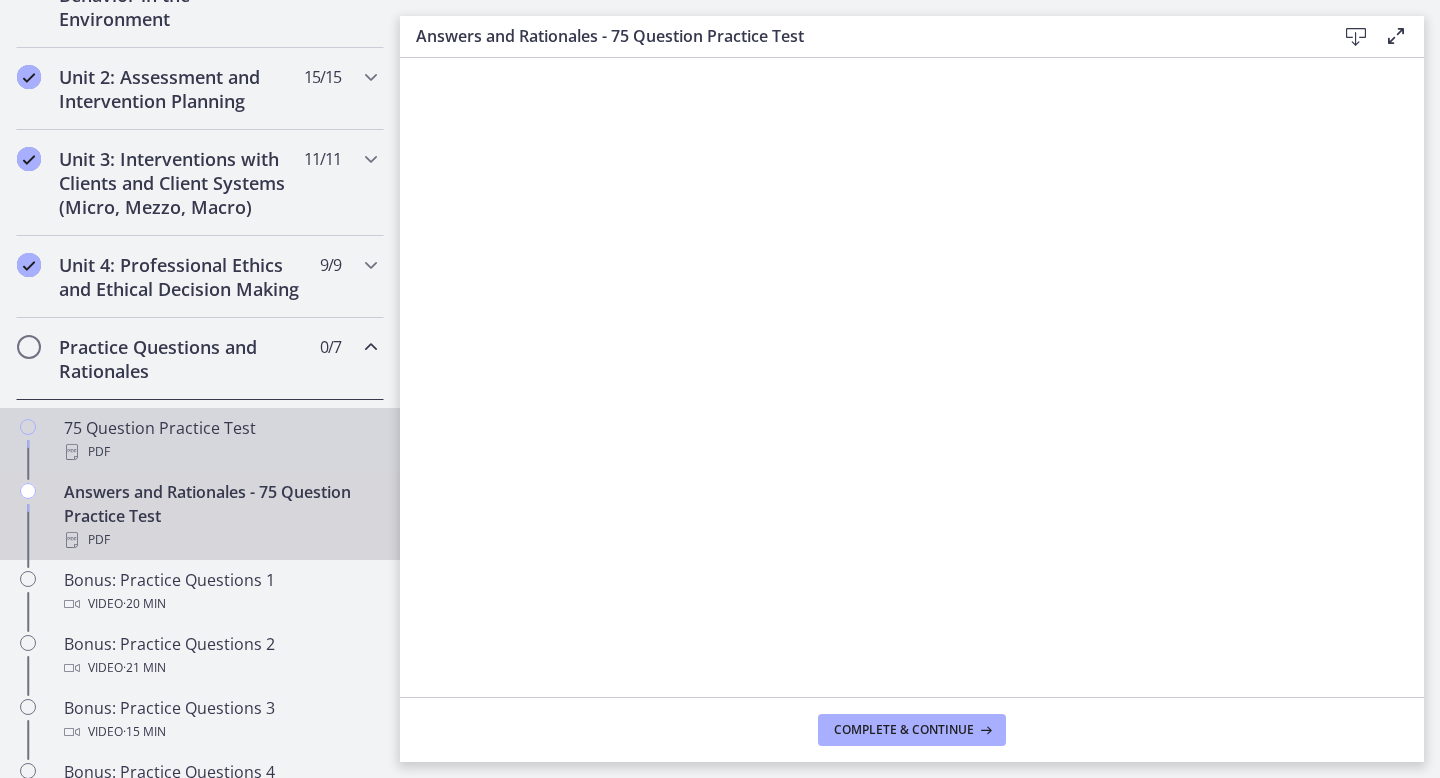 click on "75 Question Practice Test
PDF" at bounding box center (220, 440) 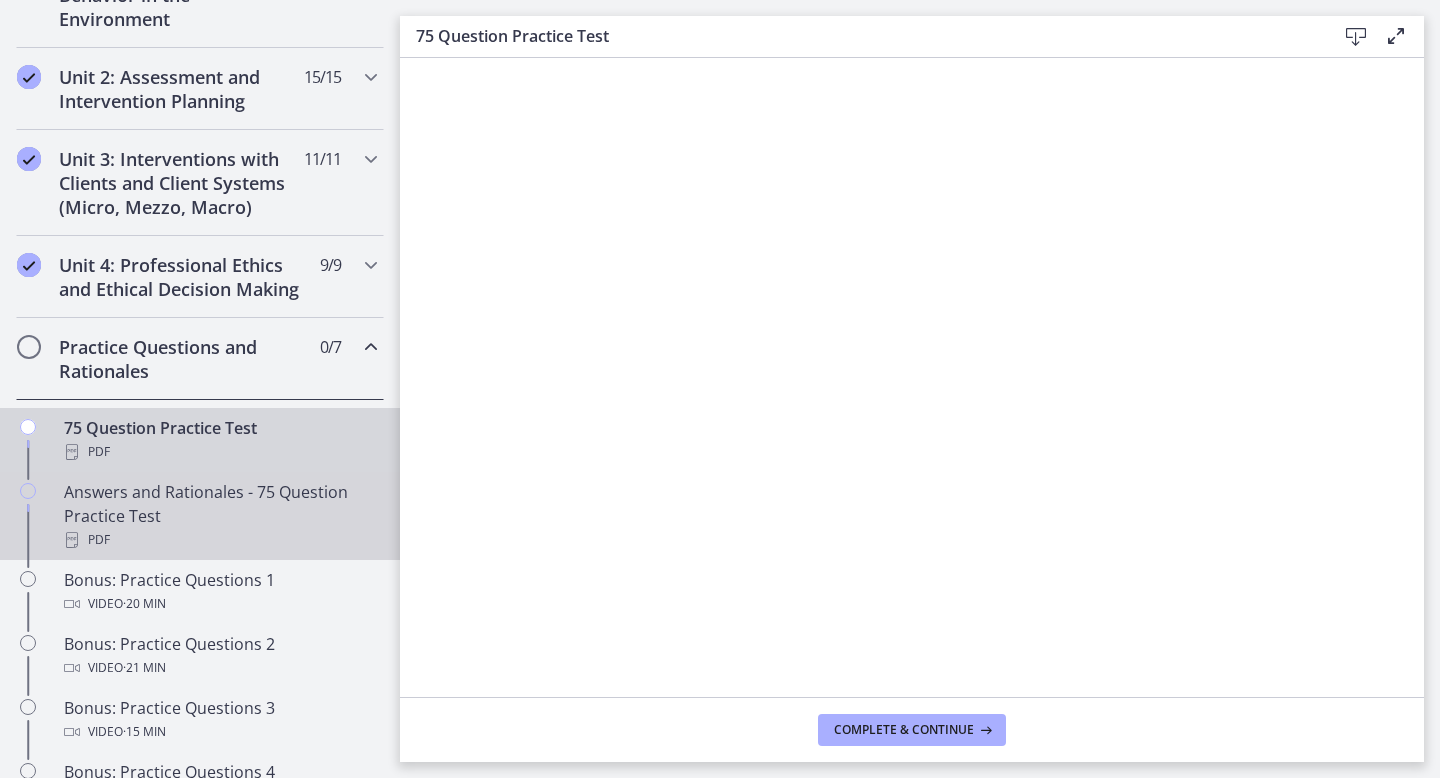 click on "Answers and Rationales - 75 Question Practice Test
PDF" at bounding box center (220, 516) 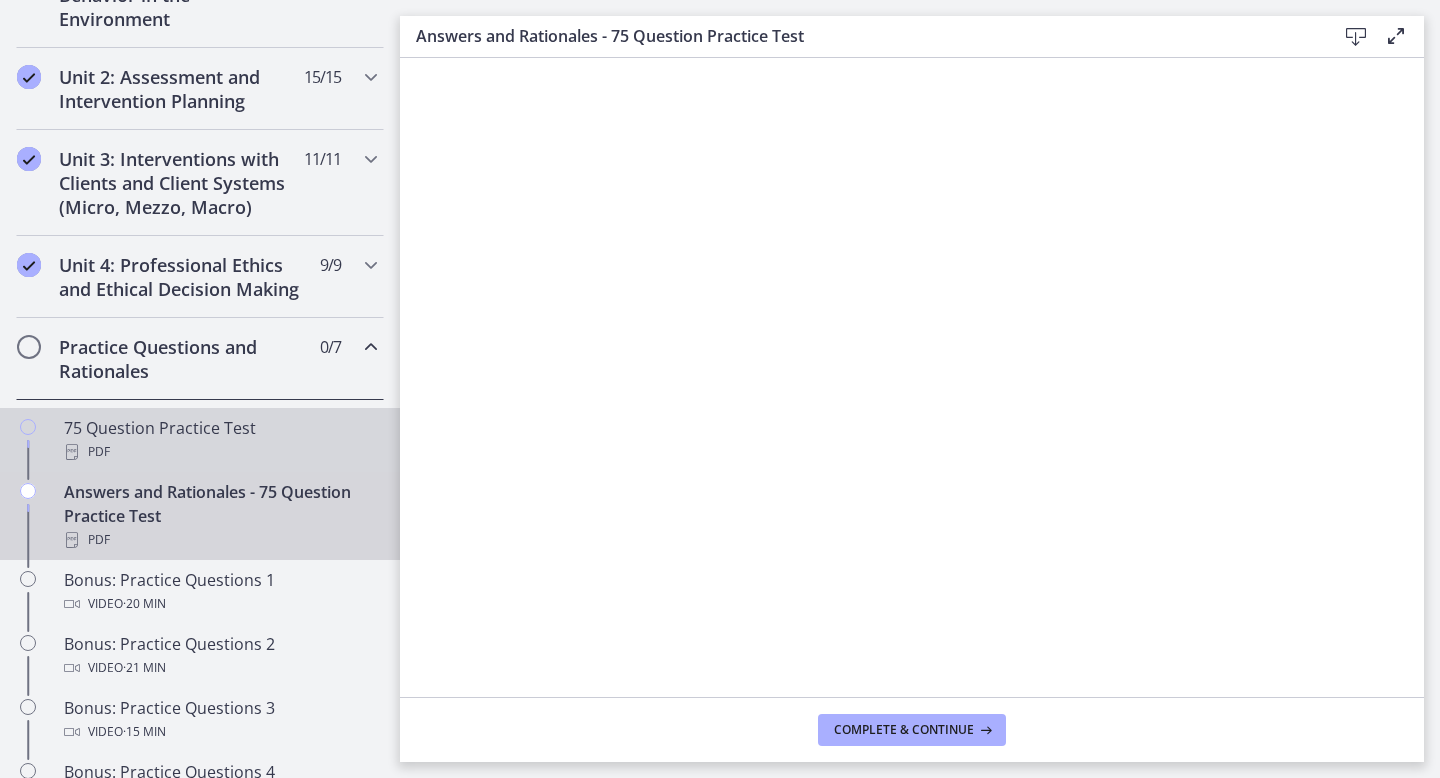 click on "PDF" at bounding box center (220, 452) 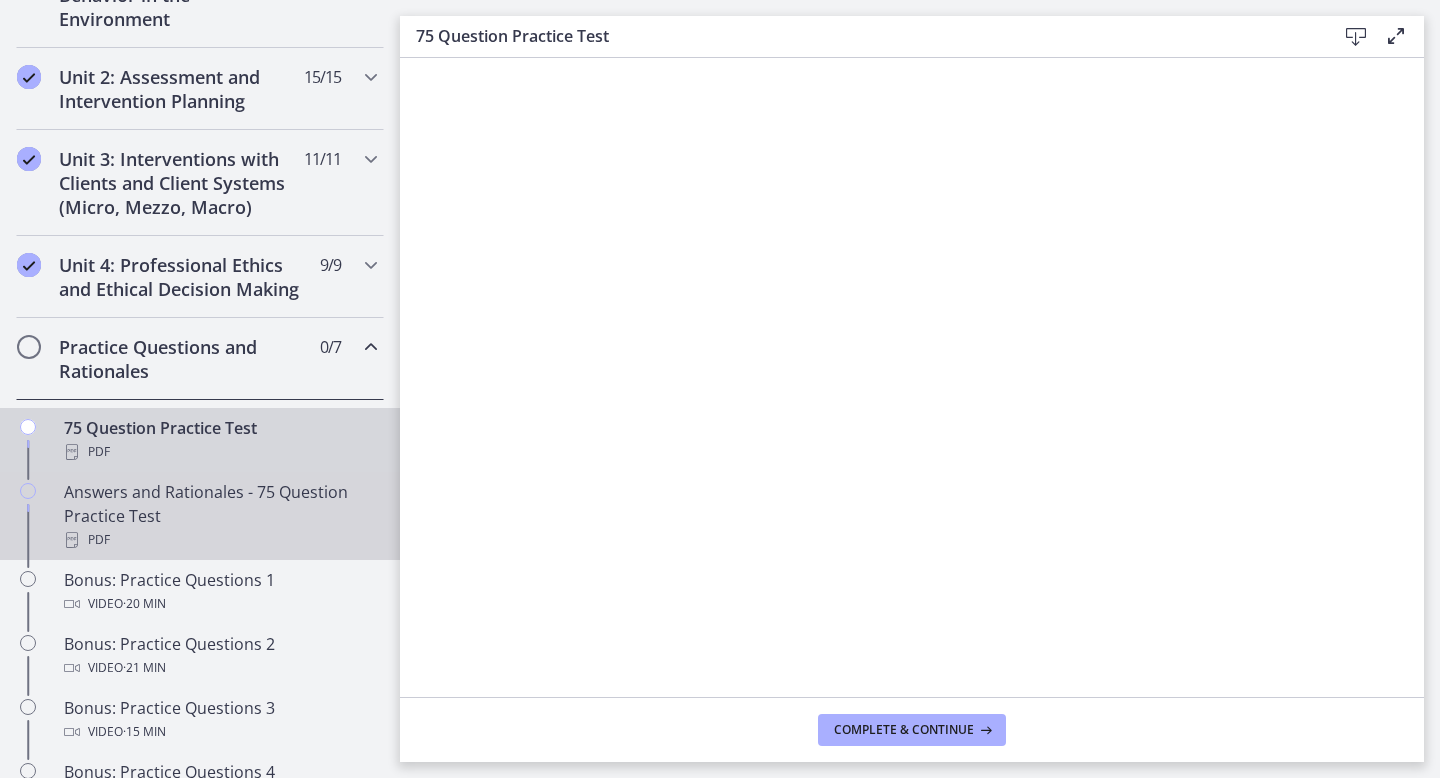 click on "Answers and Rationales - 75 Question Practice Test
PDF" at bounding box center [220, 516] 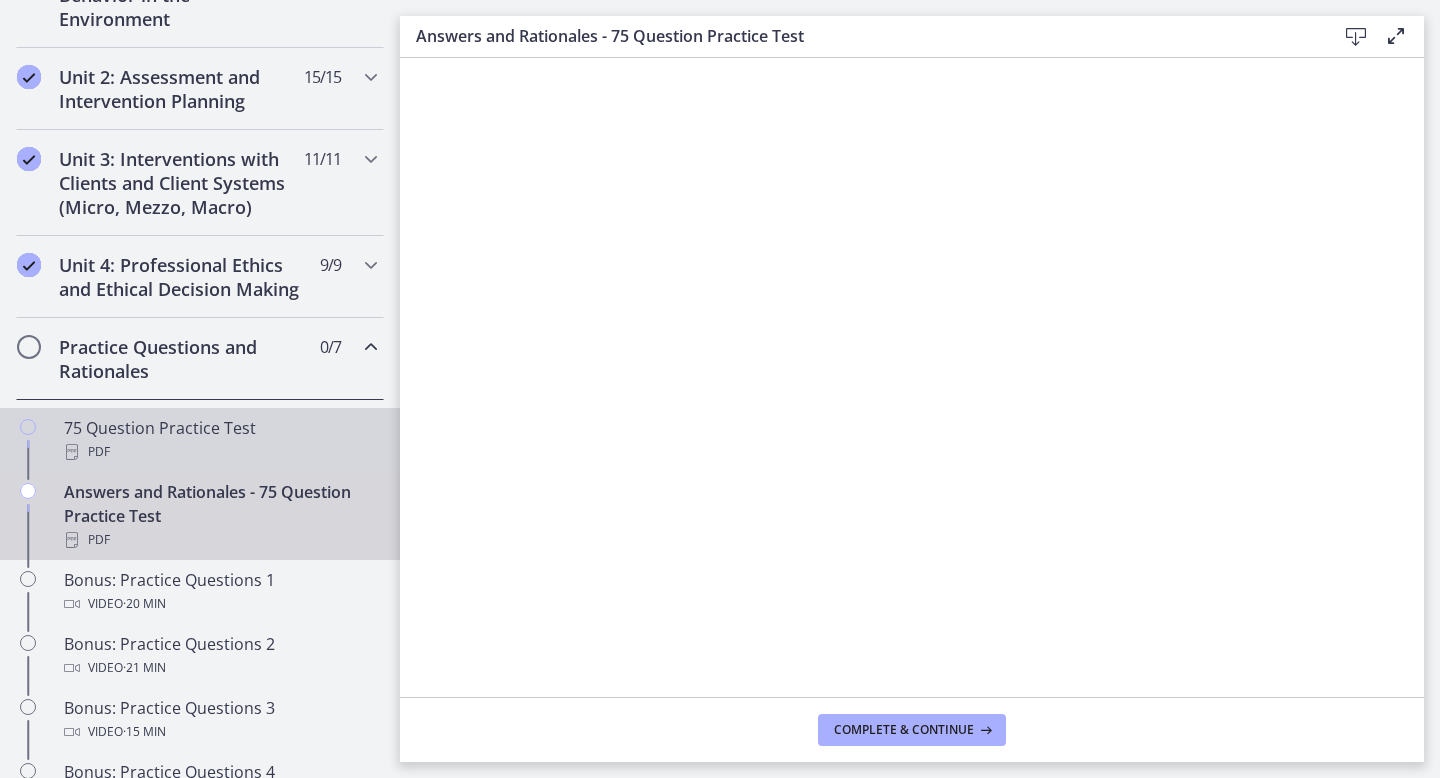 click on "75 Question Practice Test
PDF" at bounding box center (220, 440) 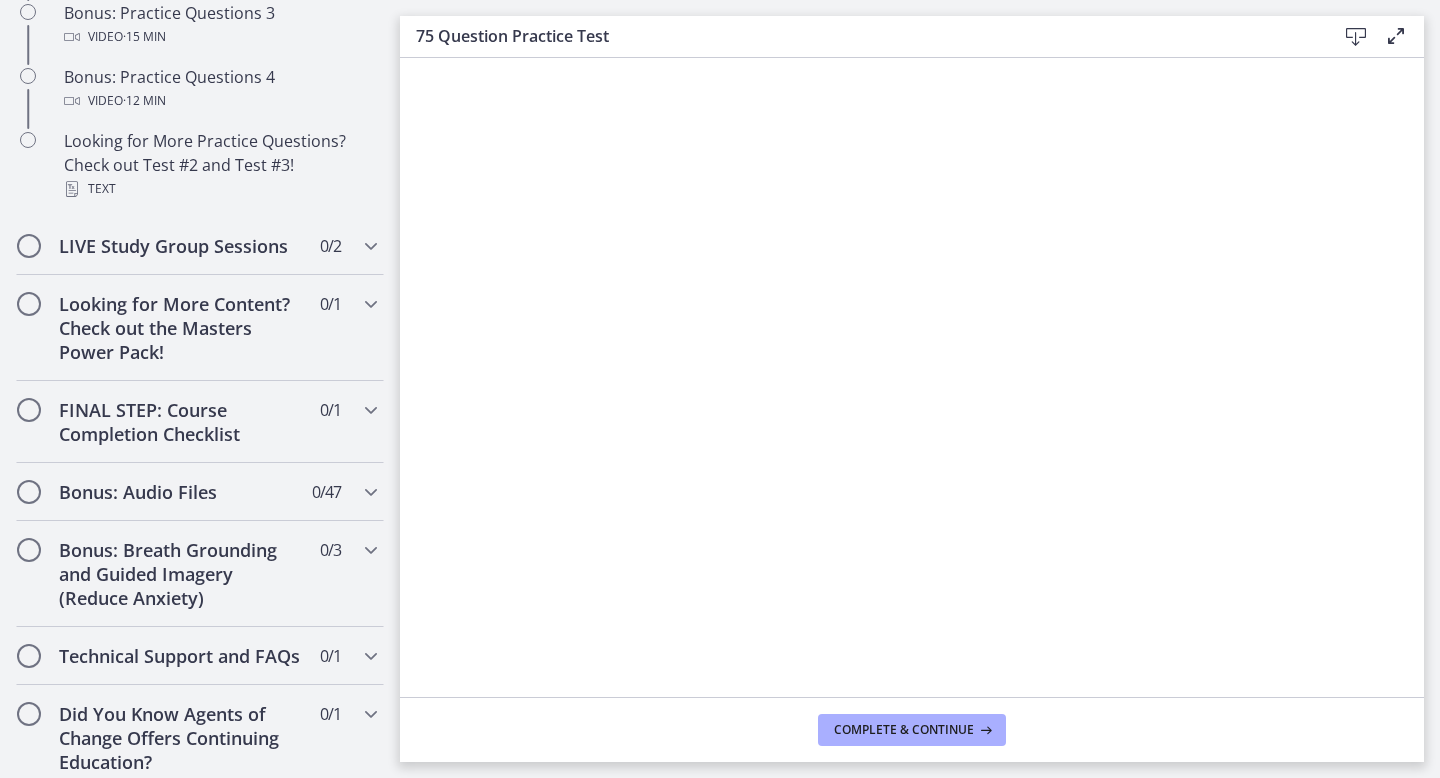 scroll, scrollTop: 1358, scrollLeft: 0, axis: vertical 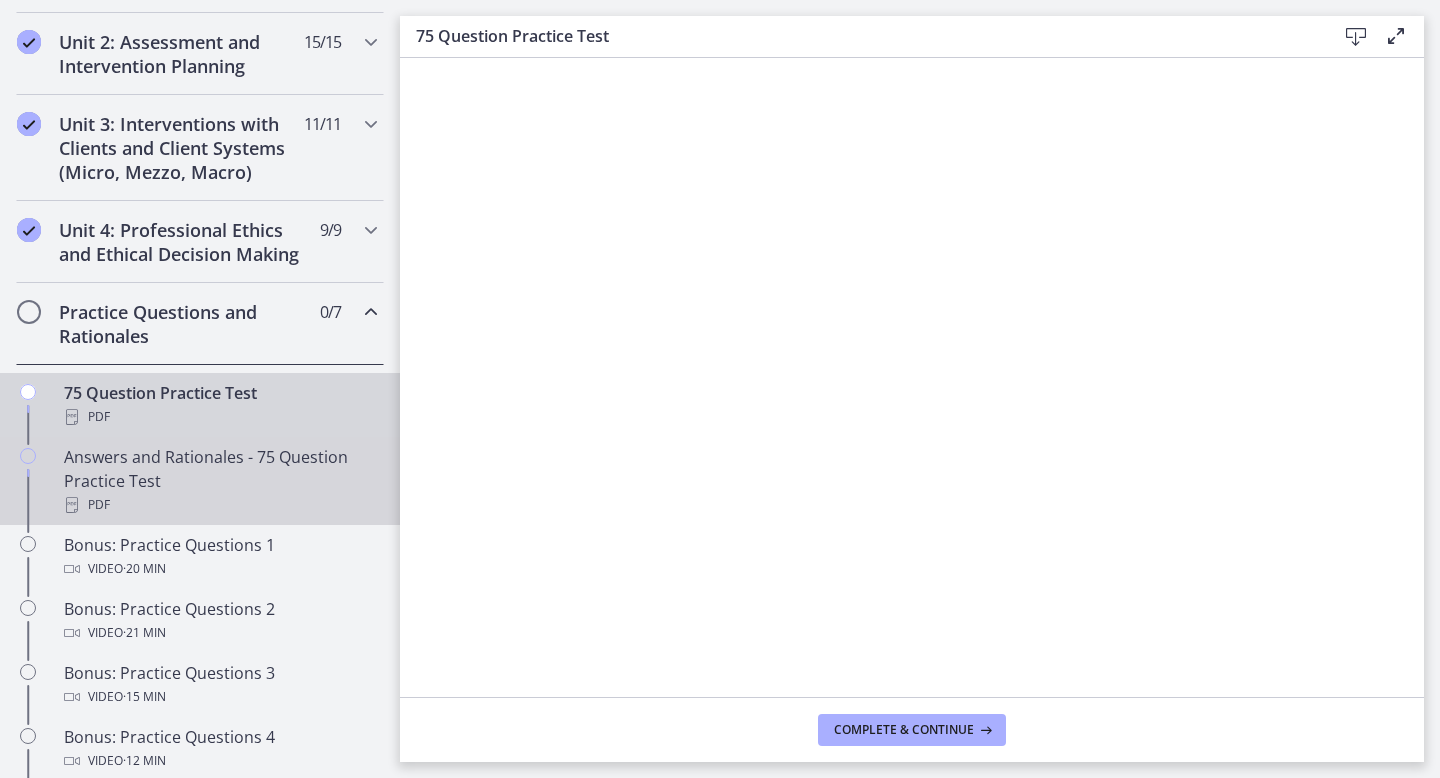 click on "Answers and Rationales - 75 Question Practice Test
PDF" at bounding box center (220, 481) 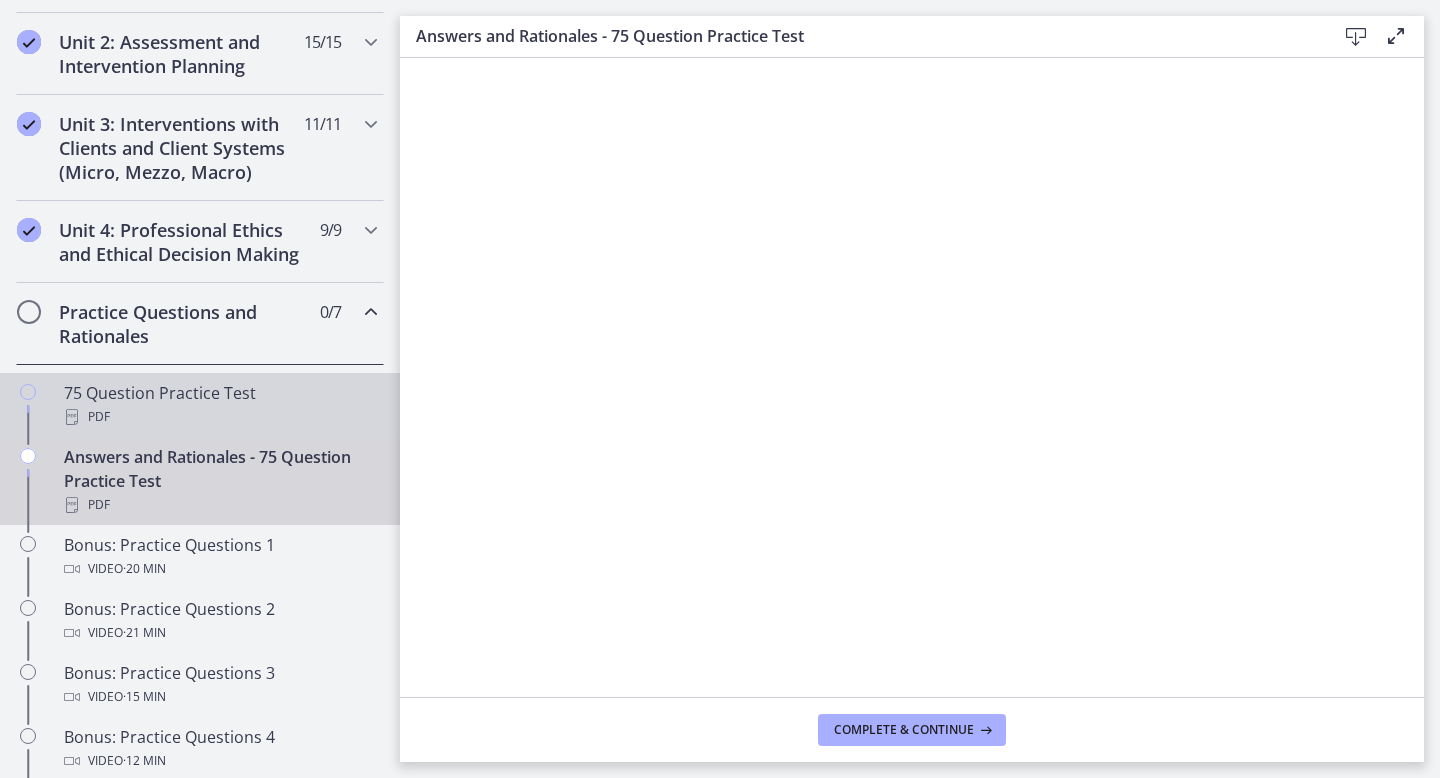 click on "PDF" at bounding box center (220, 417) 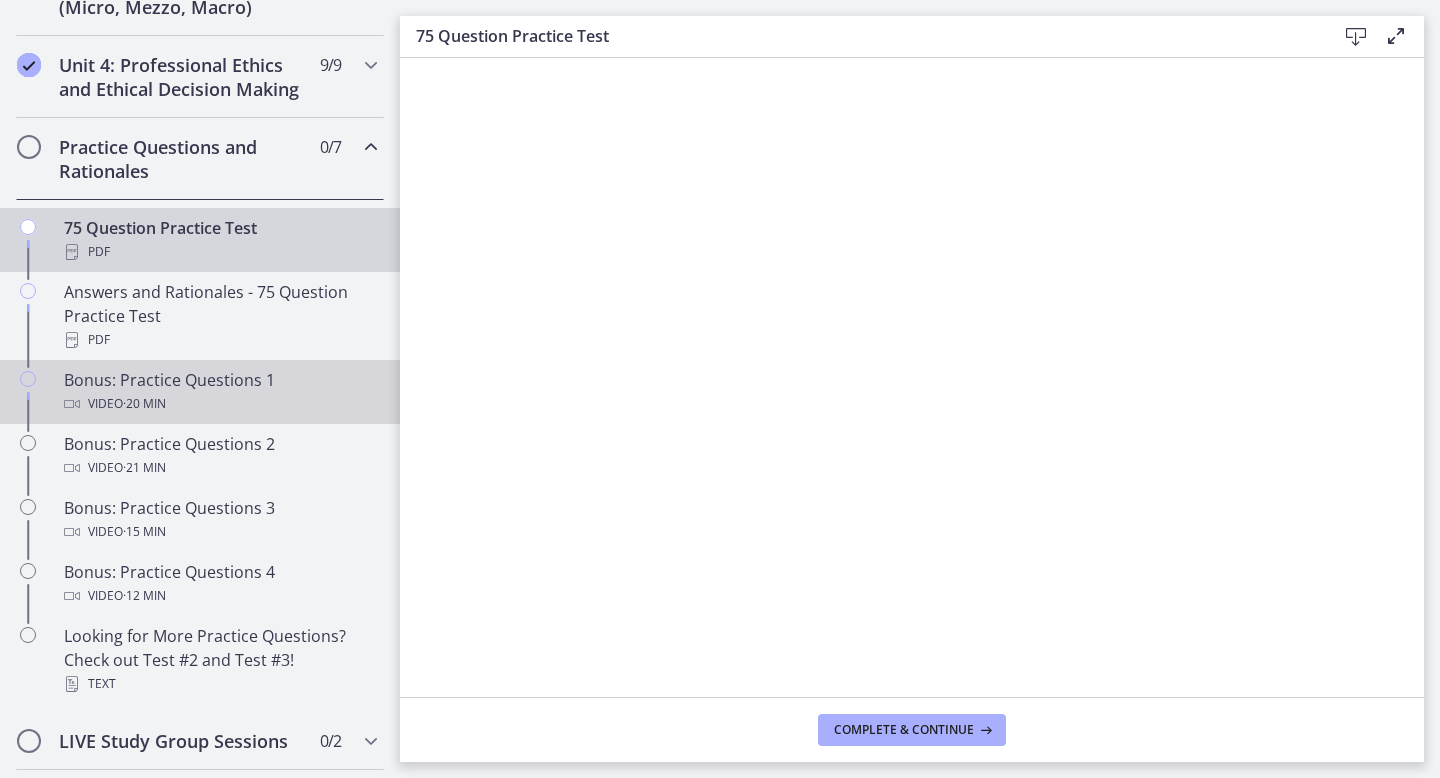 scroll, scrollTop: 854, scrollLeft: 0, axis: vertical 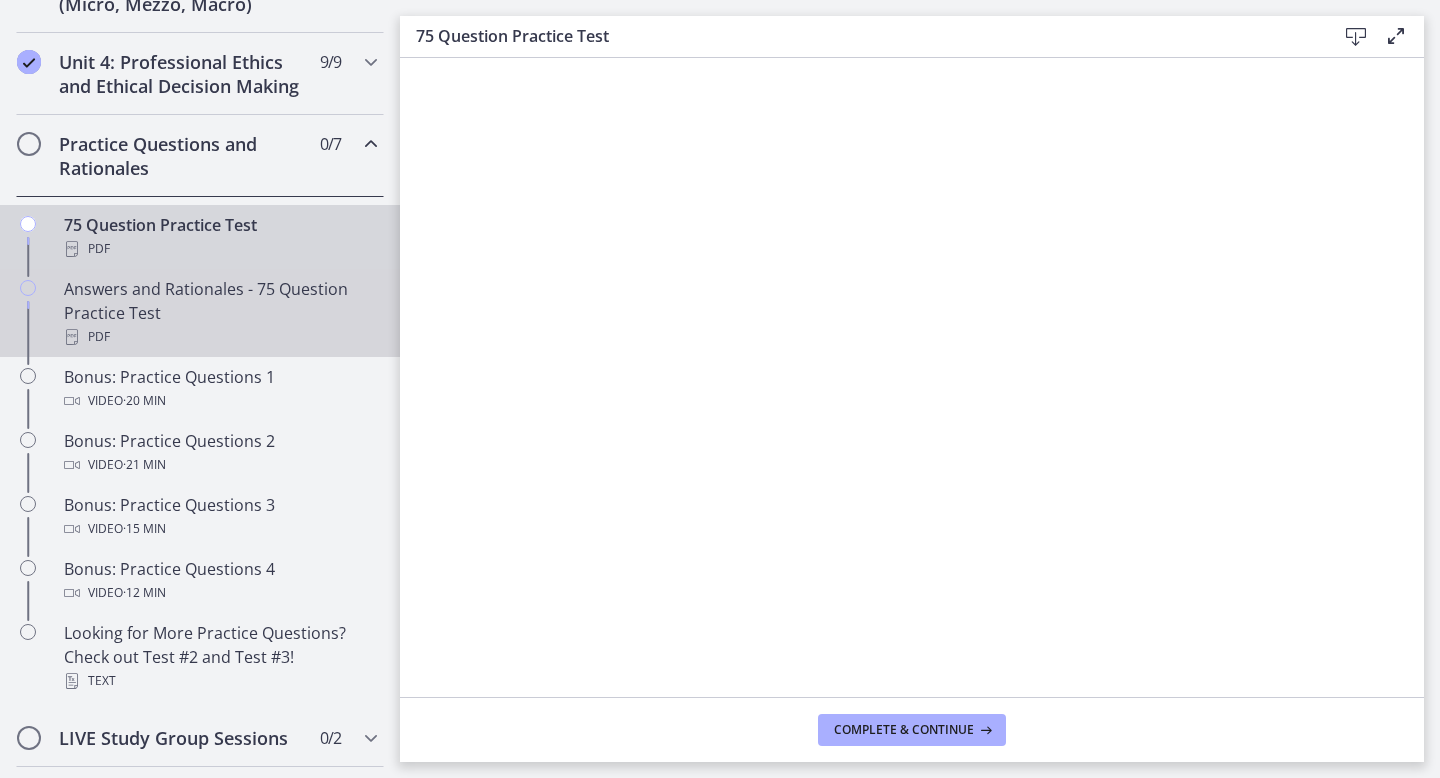 click on "Answers and Rationales - 75 Question Practice Test
PDF" at bounding box center [220, 313] 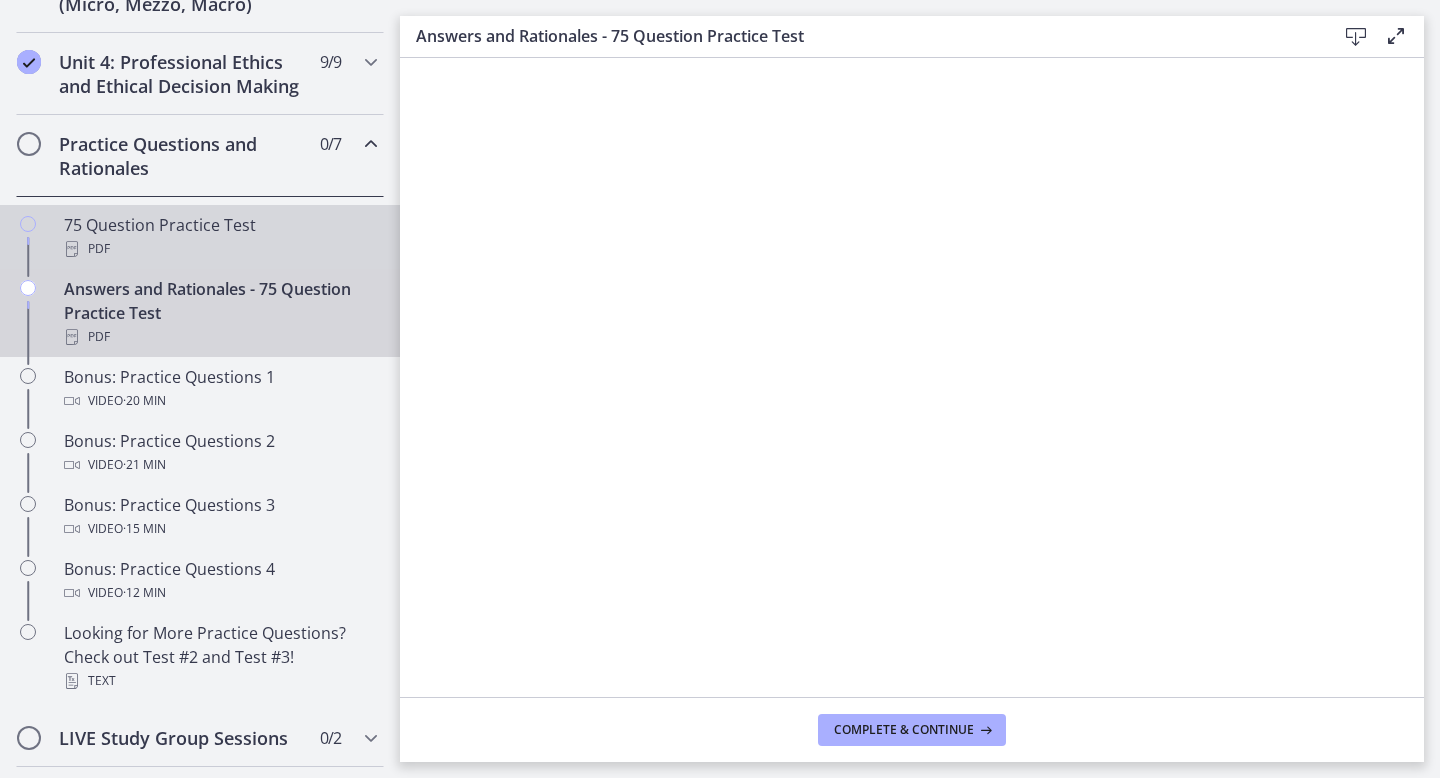 click on "75 Question Practice Test
PDF" at bounding box center (200, 237) 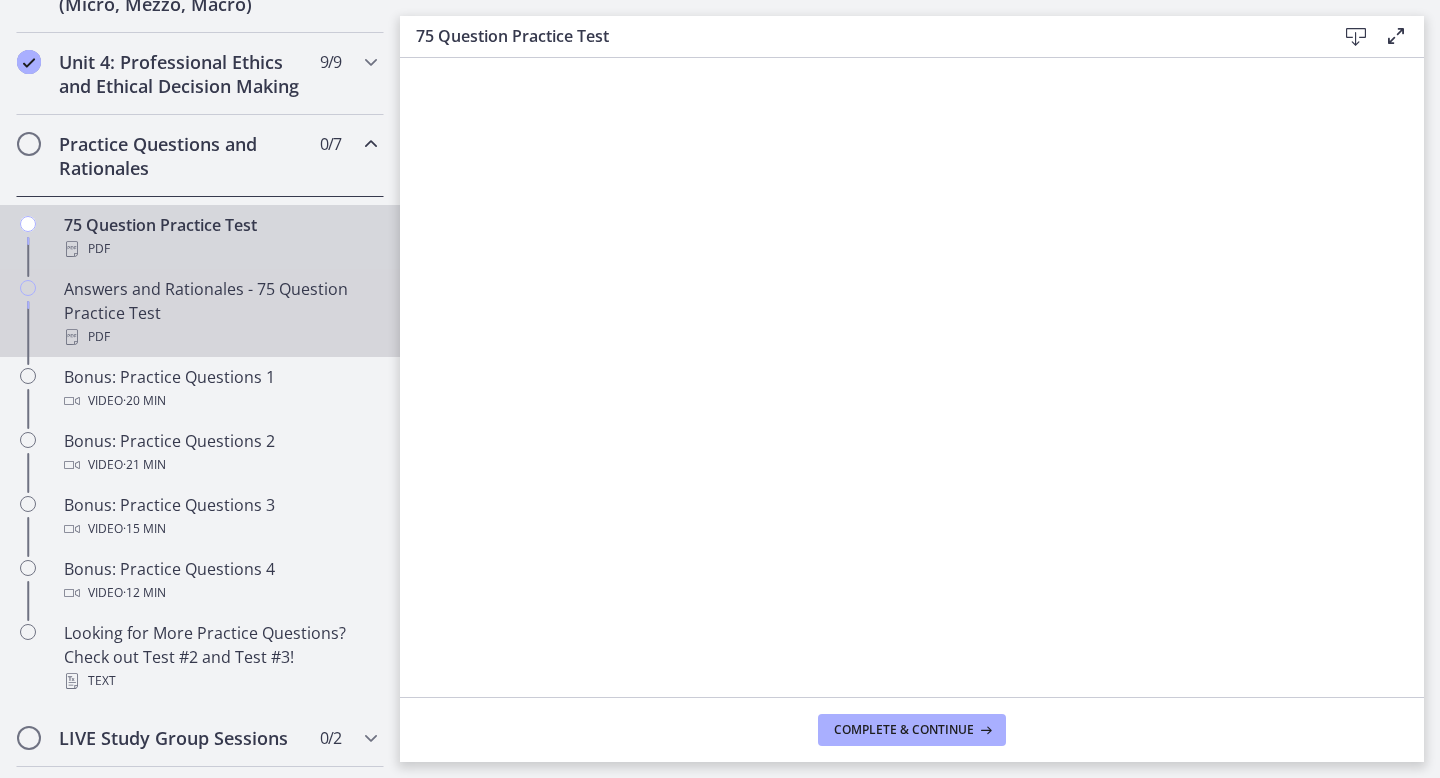 click on "Answers and Rationales - 75 Question Practice Test
PDF" at bounding box center [220, 313] 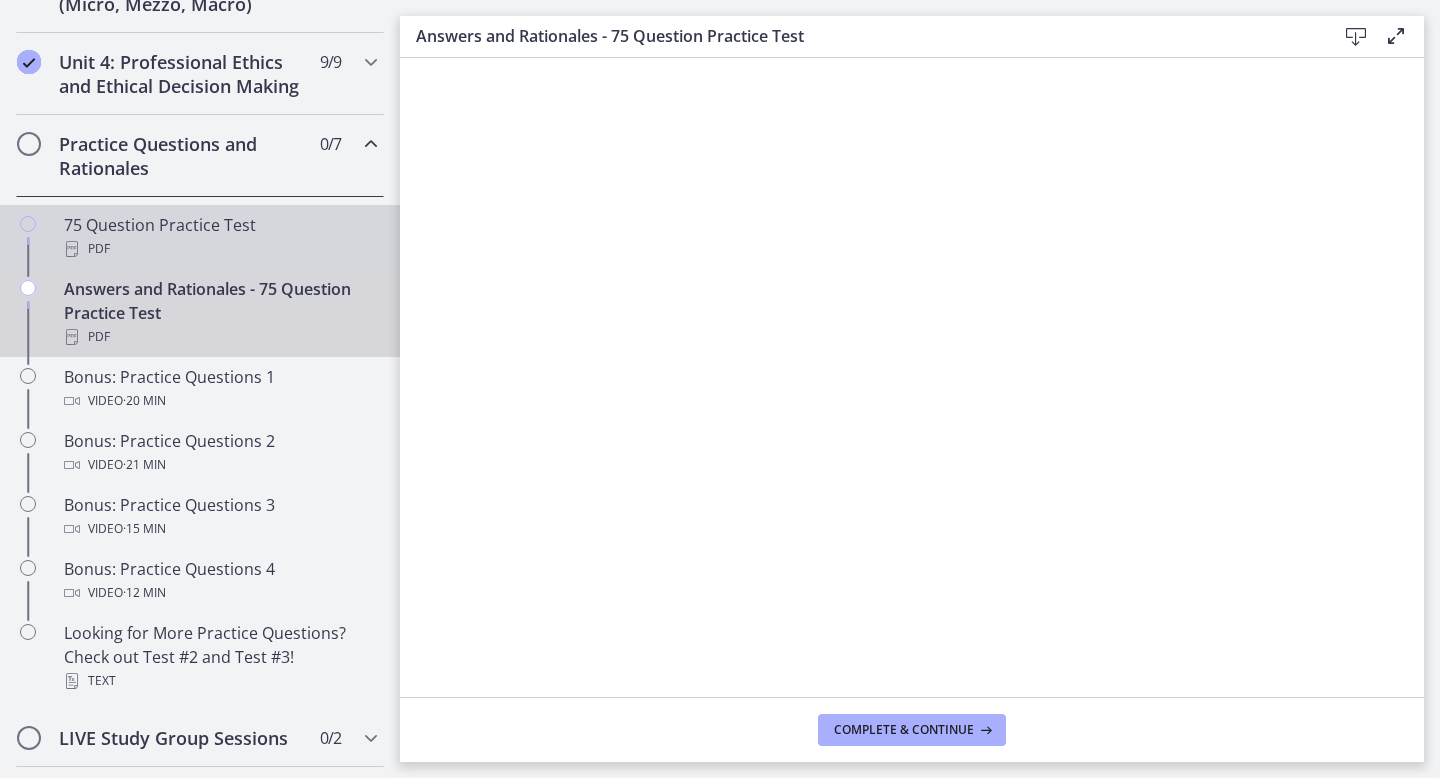 click on "PDF" at bounding box center (220, 249) 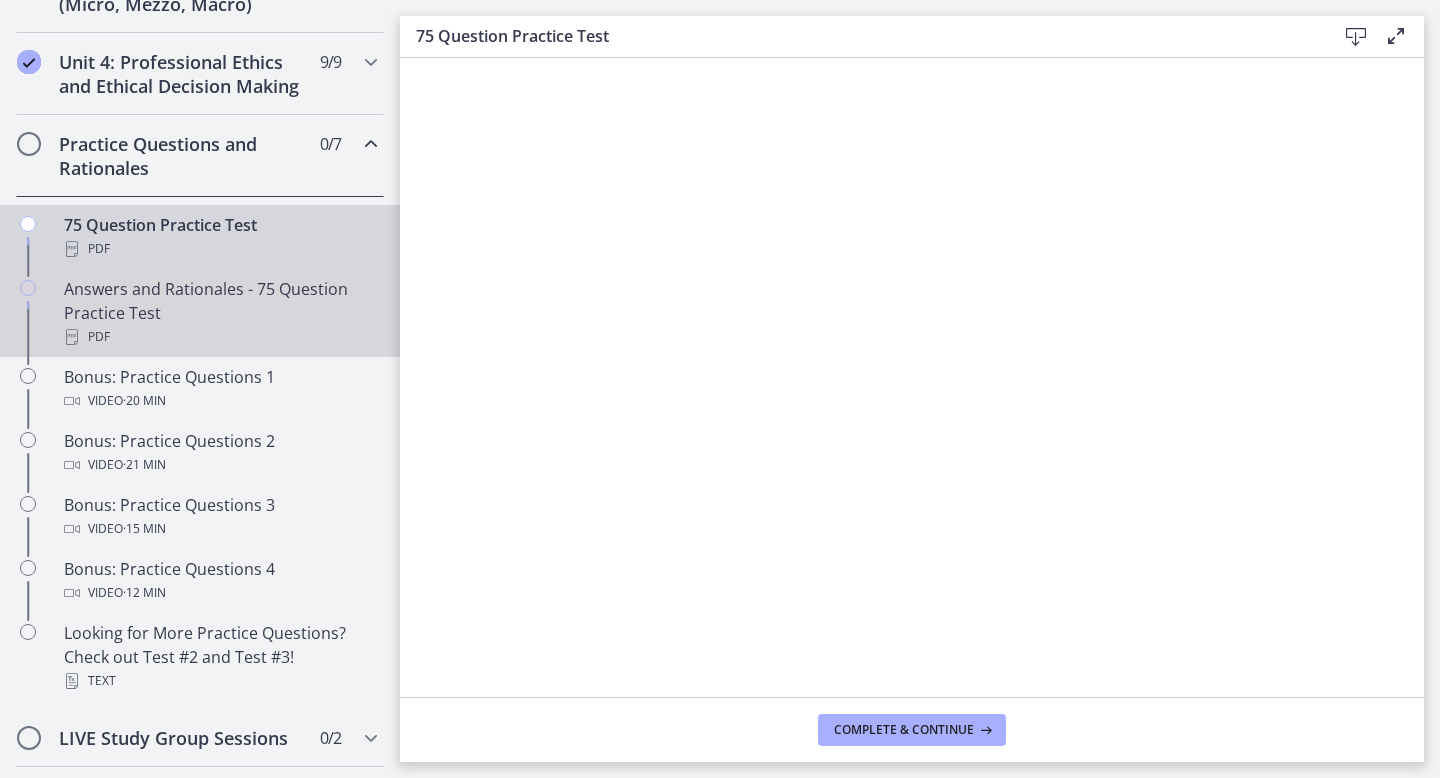 click on "Answers and Rationales - 75 Question Practice Test
PDF" at bounding box center [220, 313] 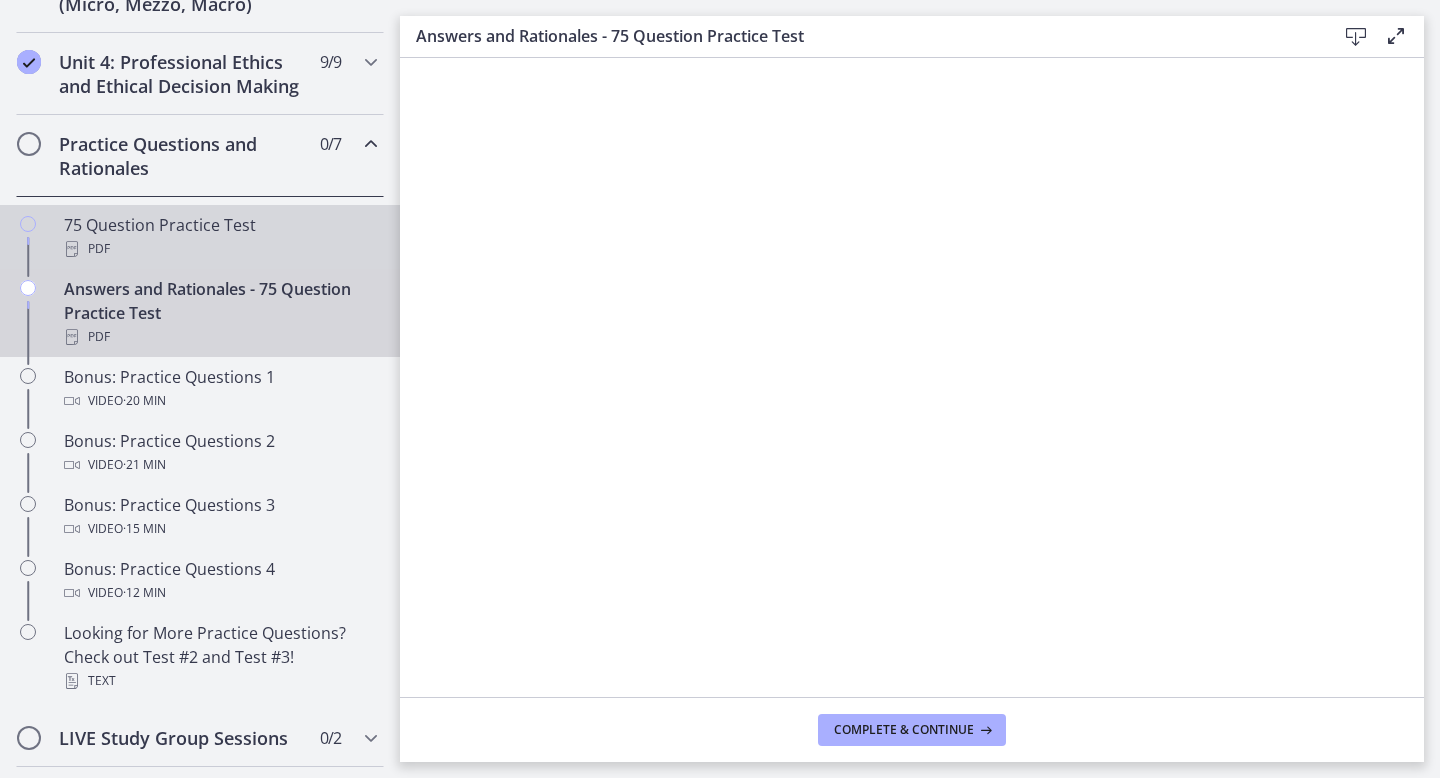 click on "75 Question Practice Test
PDF" at bounding box center (220, 237) 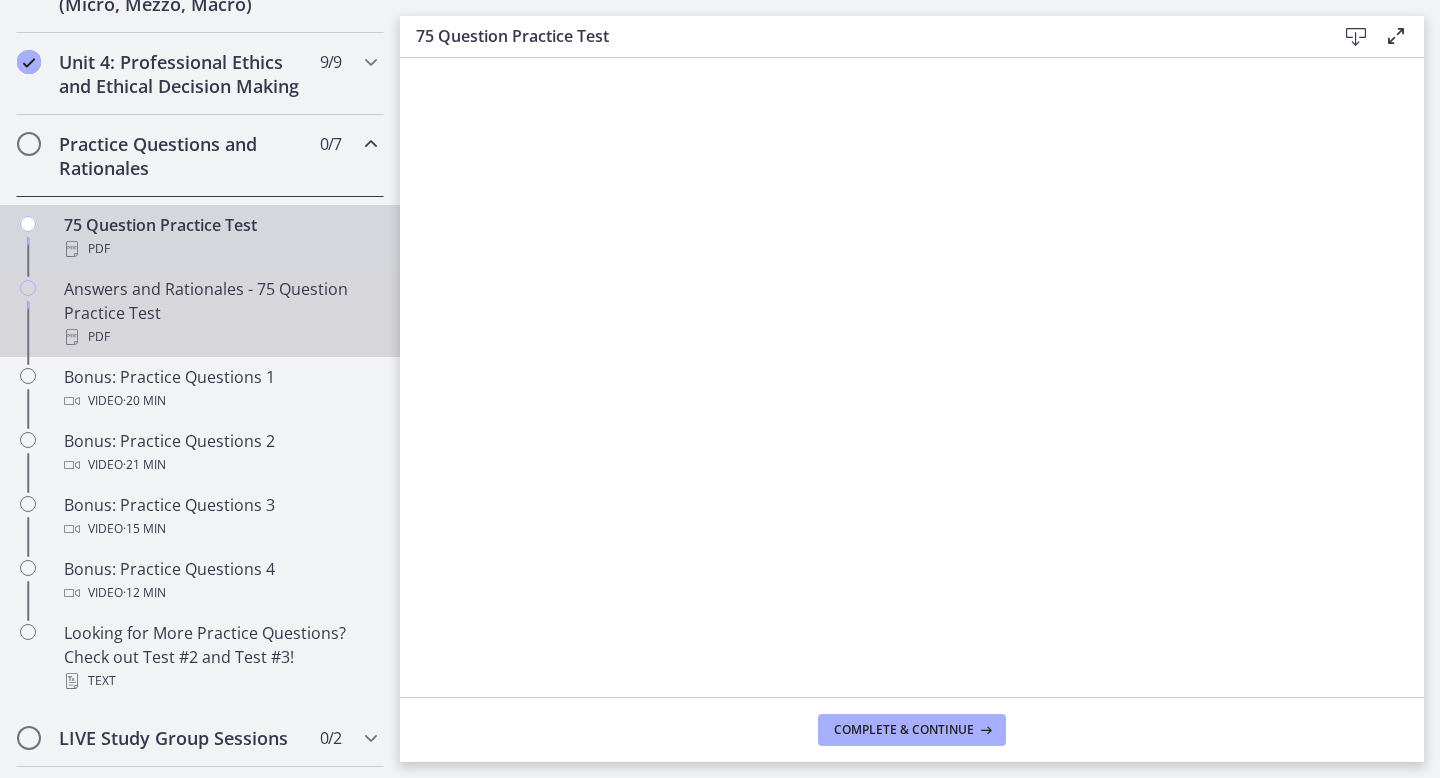 click on "Answers and Rationales - 75 Question Practice Test
PDF" at bounding box center (220, 313) 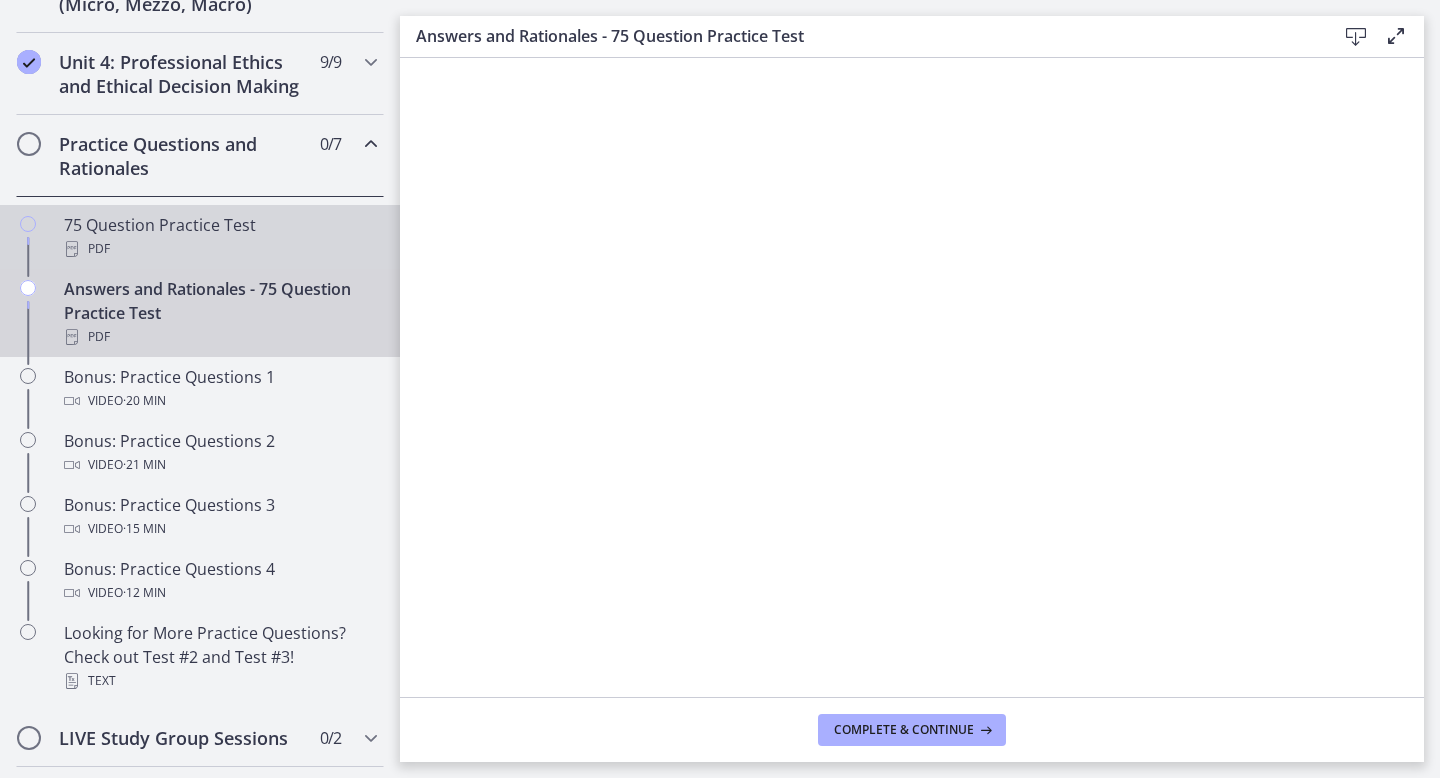 click on "75 Question Practice Test
PDF" at bounding box center (220, 237) 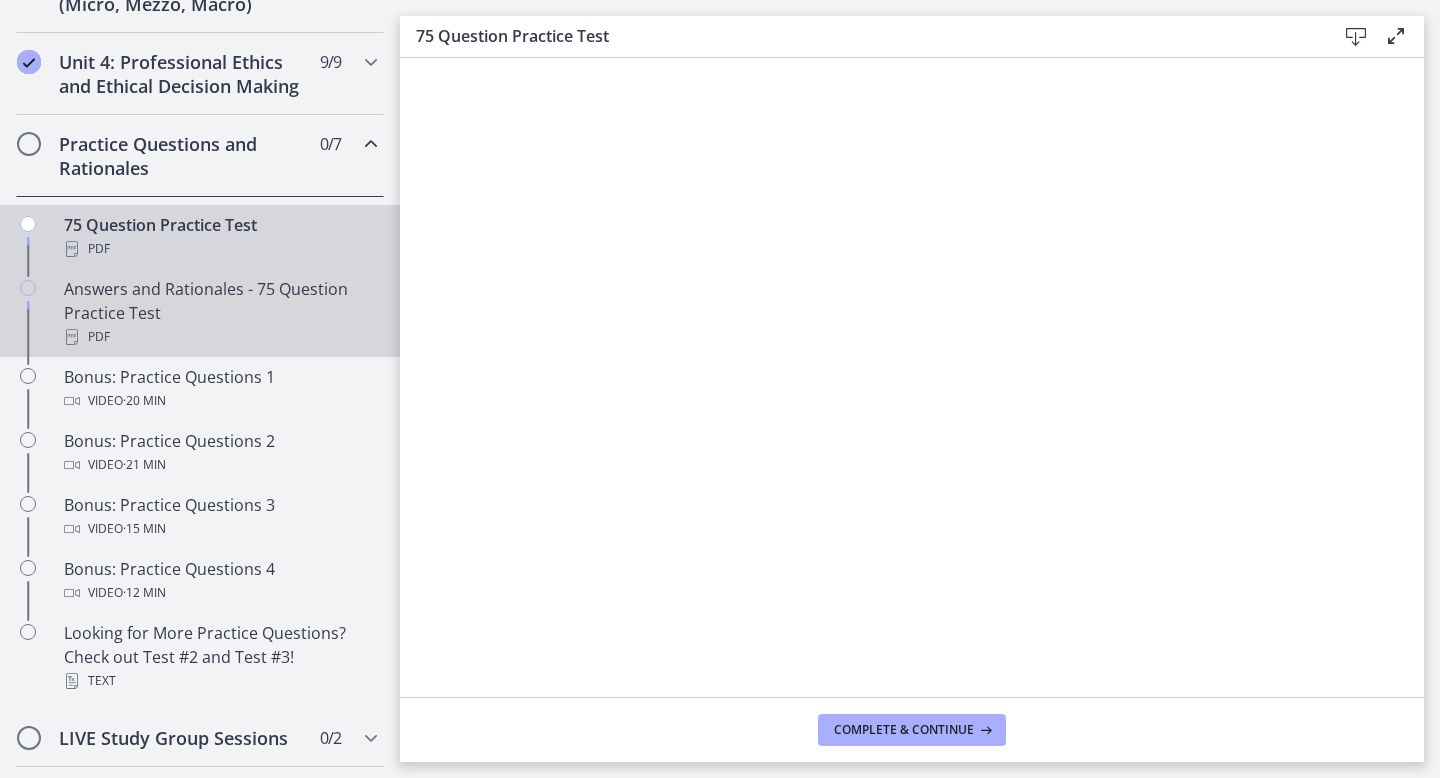 click on "Answers and Rationales - 75 Question Practice Test
PDF" at bounding box center [220, 313] 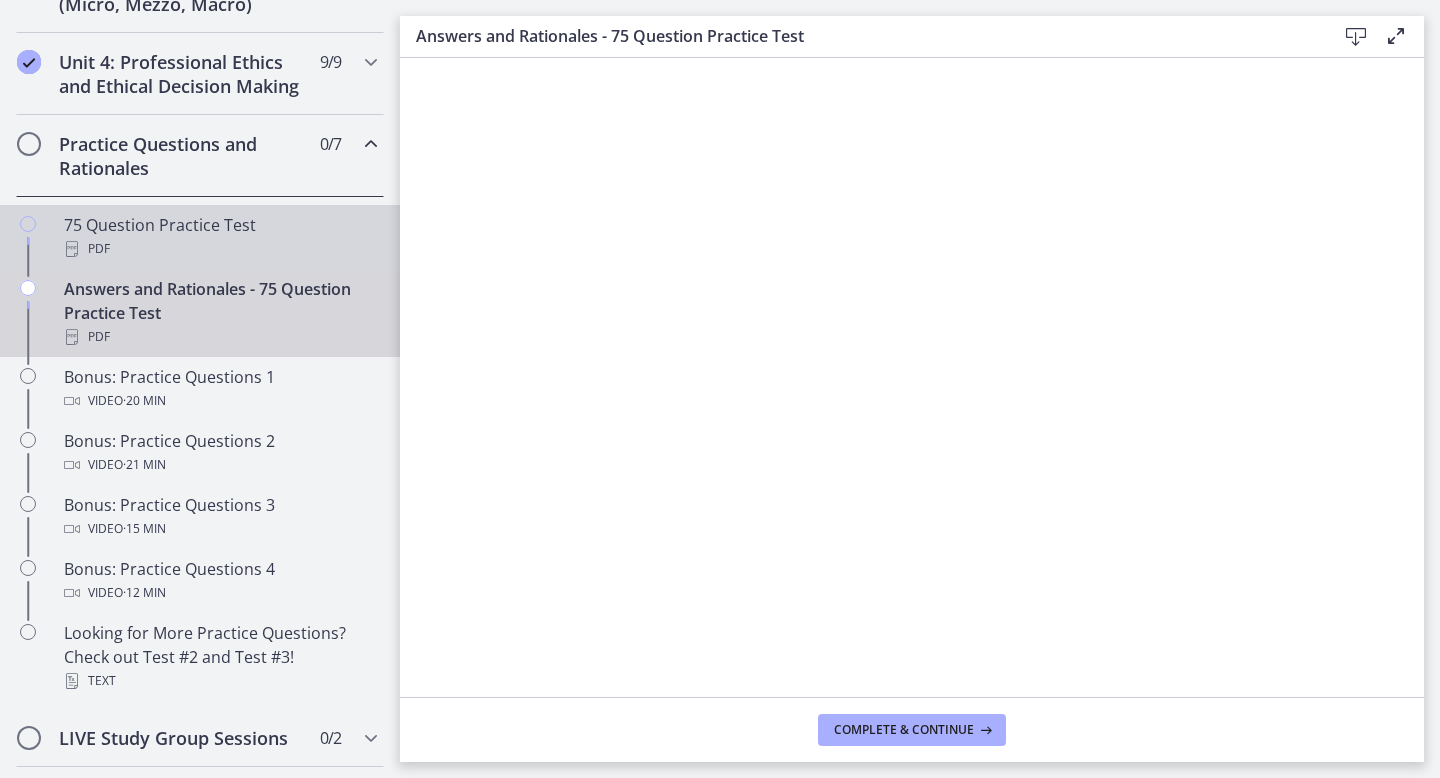 click on "75 Question Practice Test
PDF" at bounding box center [220, 237] 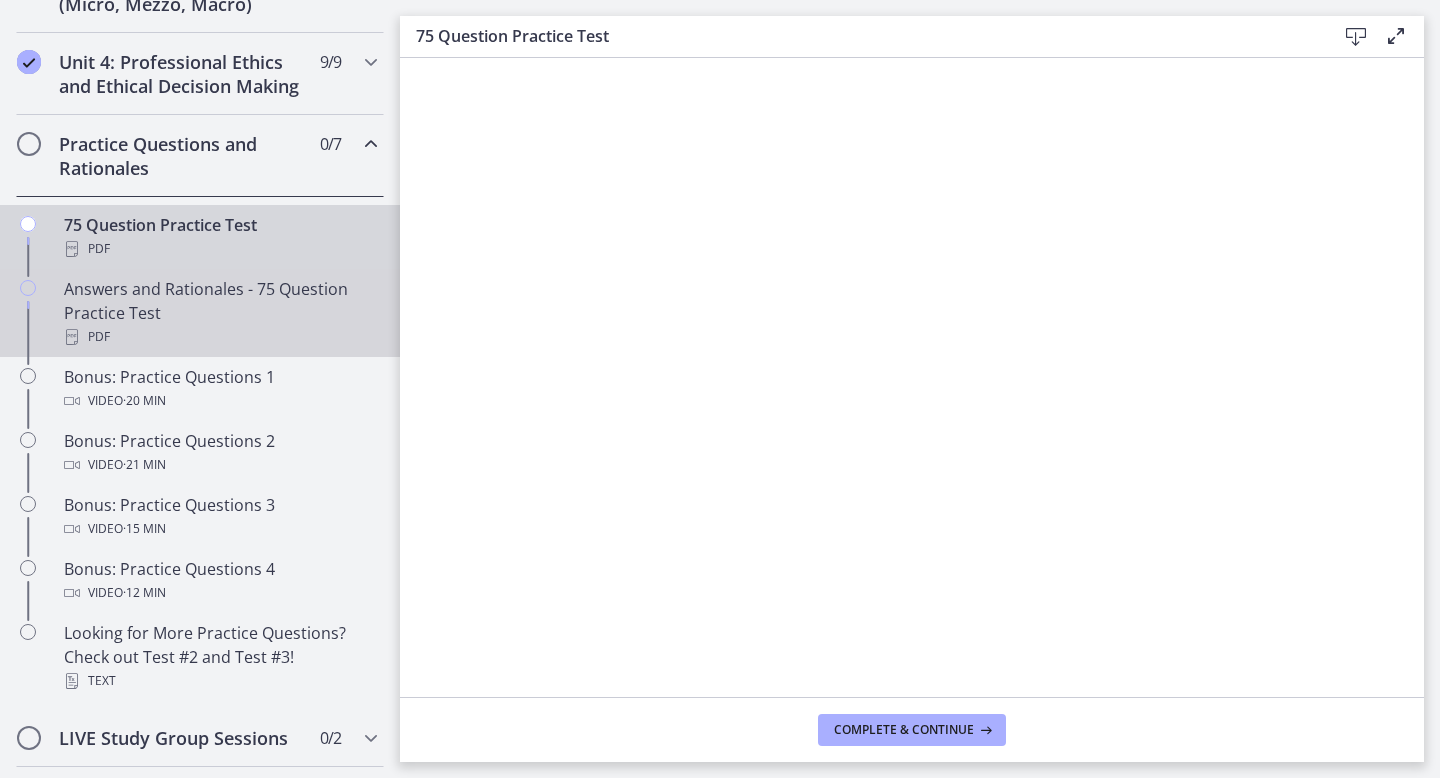 click on "Answers and Rationales - 75 Question Practice Test
PDF" at bounding box center (220, 313) 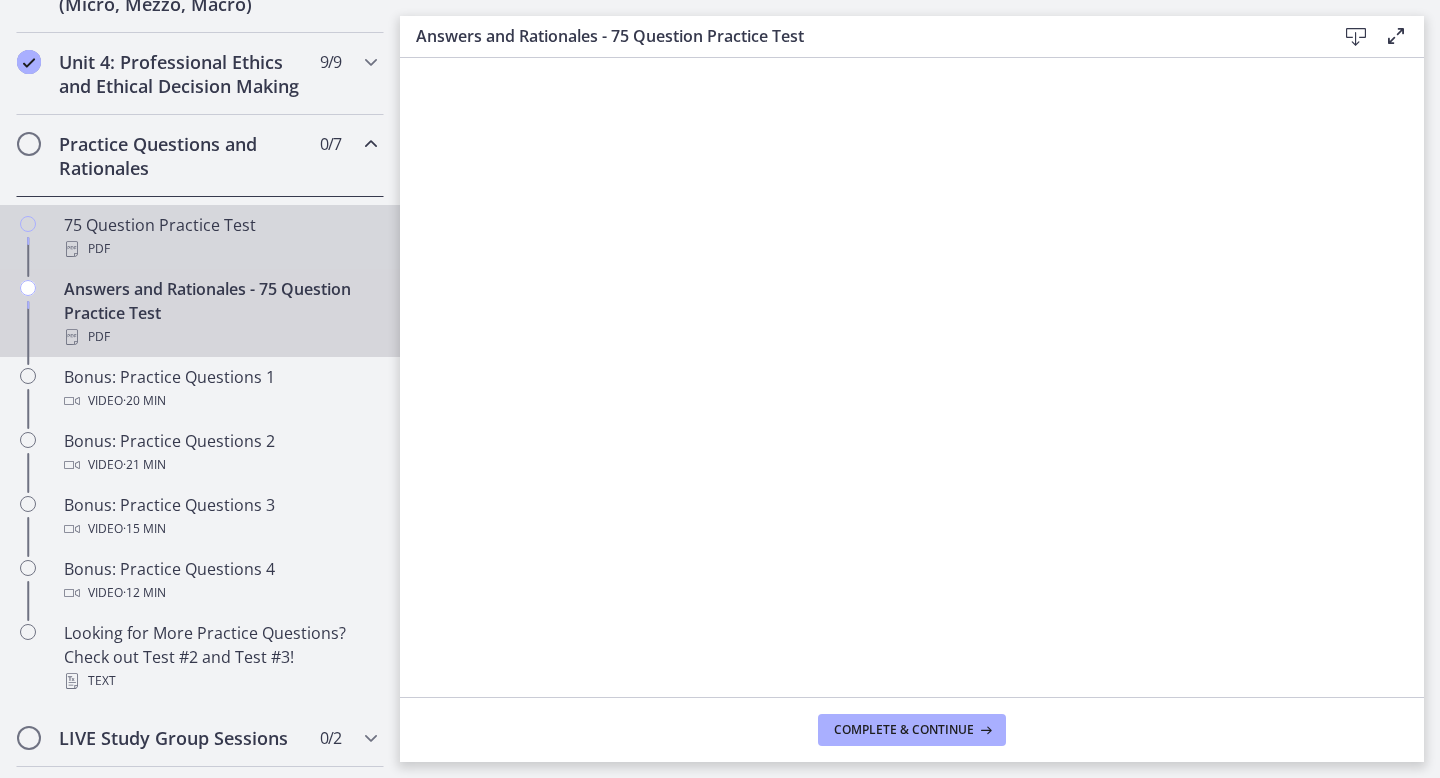 click on "75 Question Practice Test
PDF" at bounding box center (220, 237) 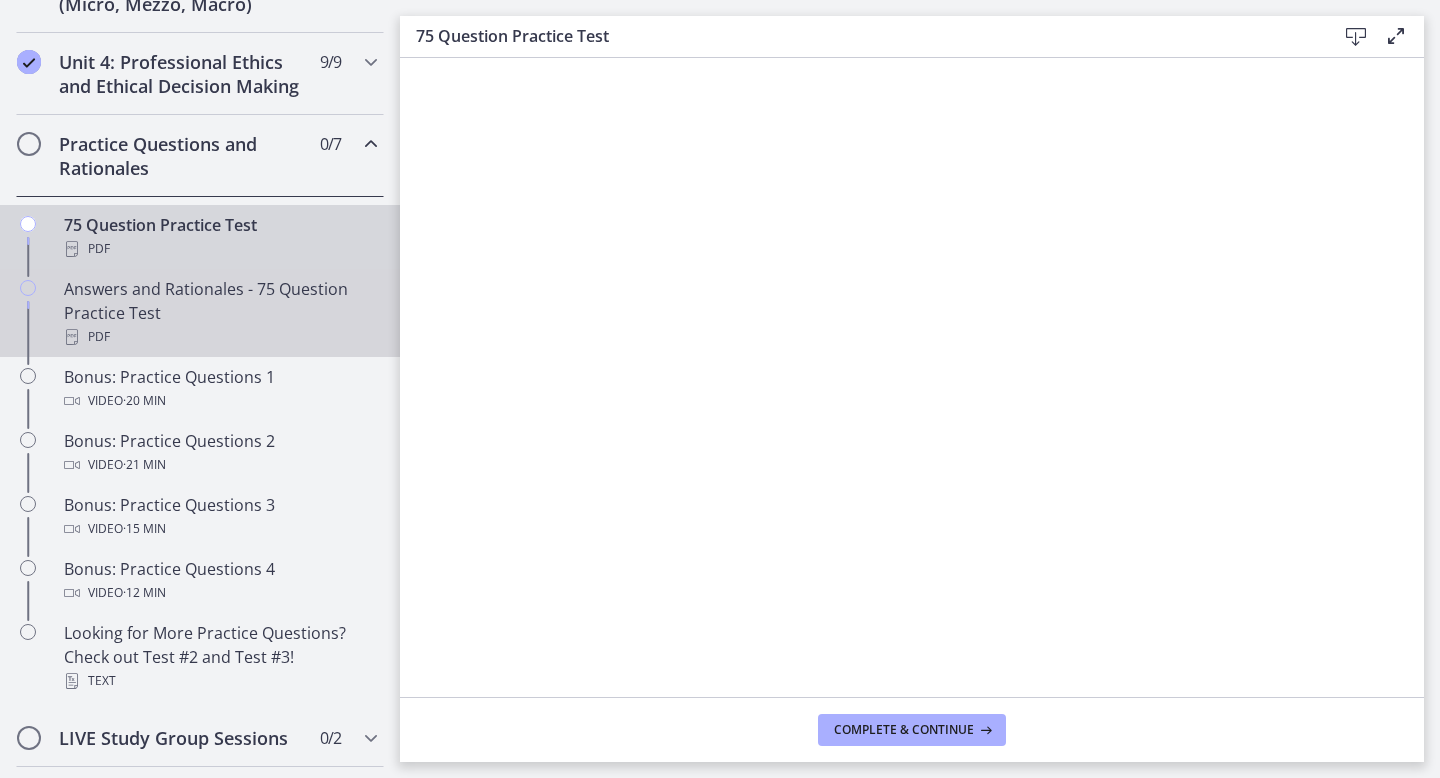 click on "Answers and Rationales - 75 Question Practice Test
PDF" at bounding box center [220, 313] 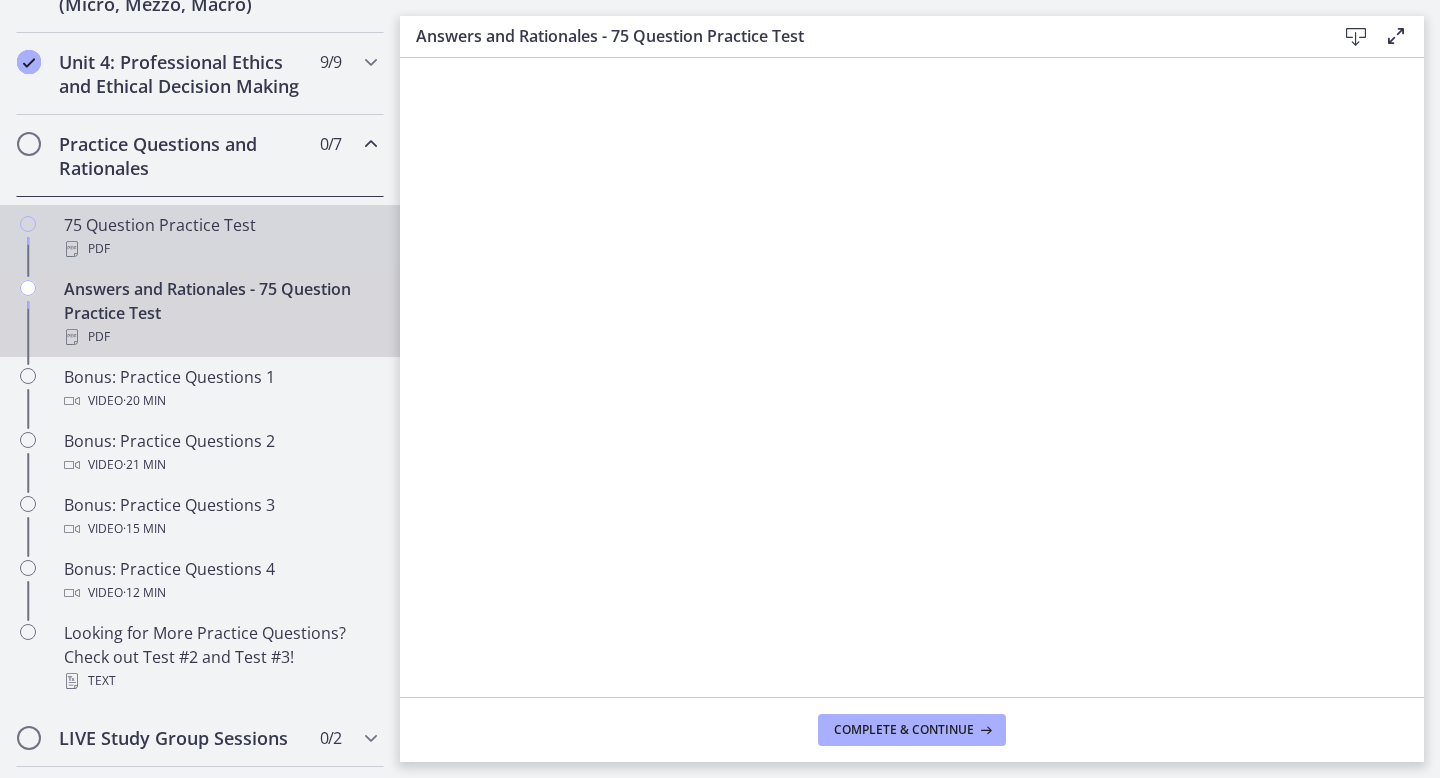 click on "75 Question Practice Test
PDF" at bounding box center [220, 237] 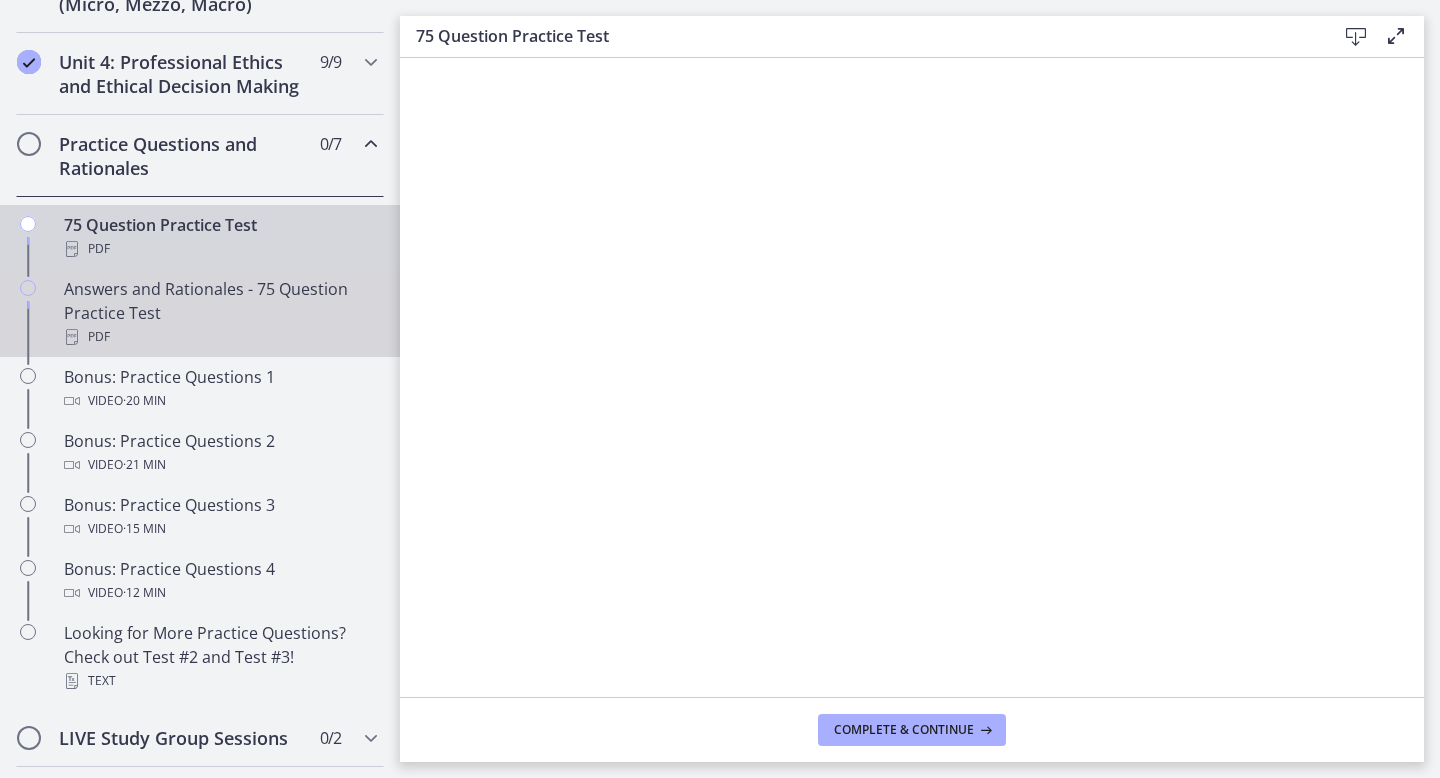 click on "Answers and Rationales - 75 Question Practice Test
PDF" at bounding box center (220, 313) 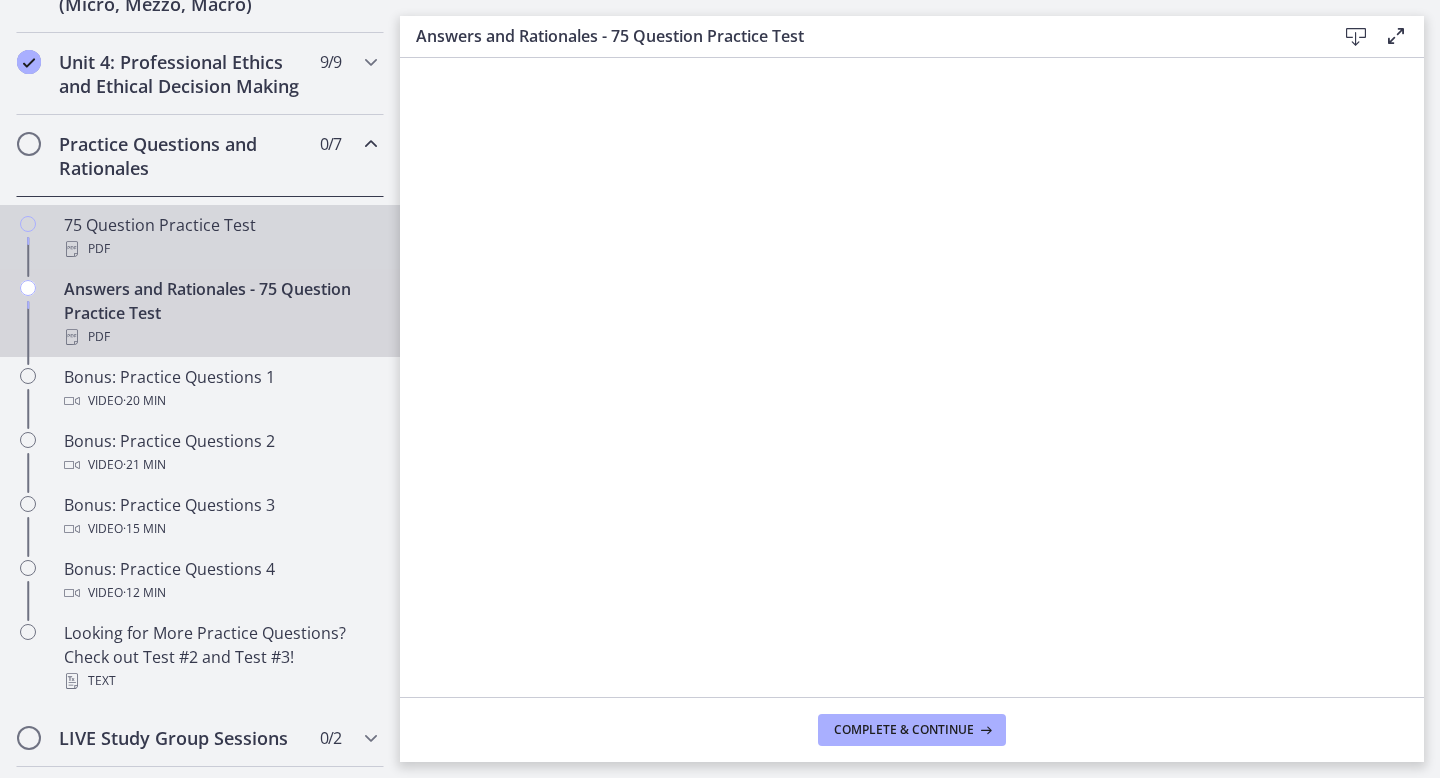 click on "75 Question Practice Test
PDF" at bounding box center [220, 237] 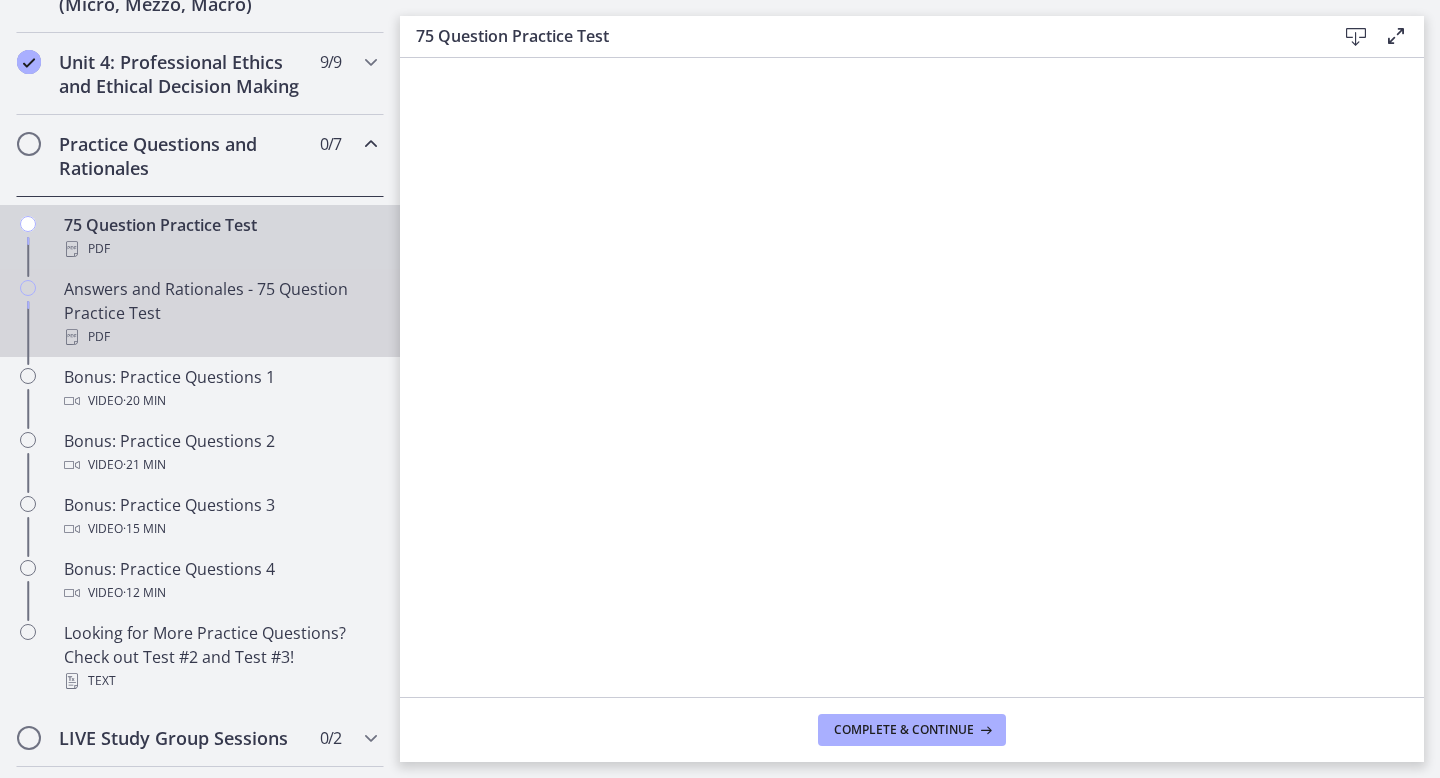 click on "Answers and Rationales - 75 Question Practice Test
PDF" at bounding box center [220, 313] 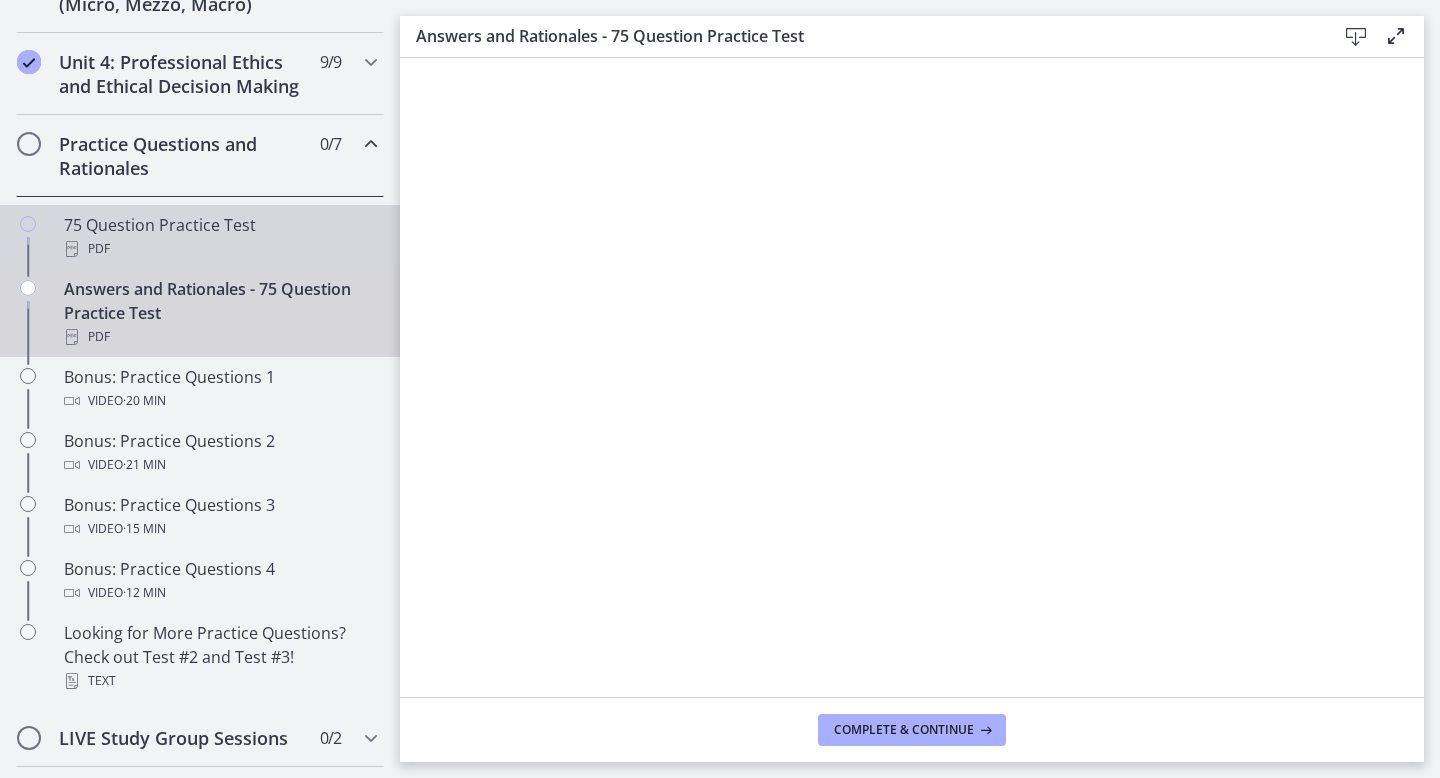 click on "PDF" at bounding box center (220, 249) 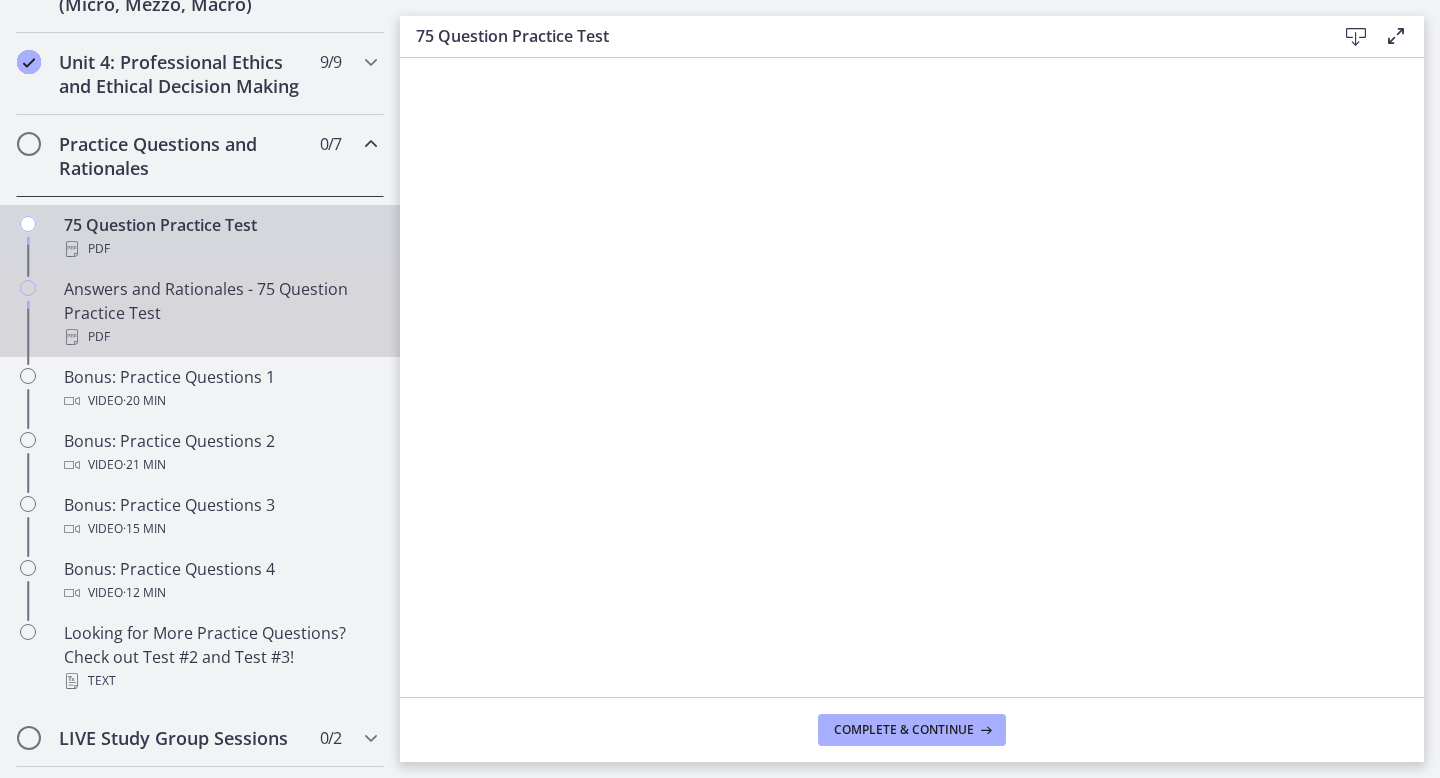 click on "Answers and Rationales - 75 Question Practice Test
PDF" at bounding box center (200, 313) 